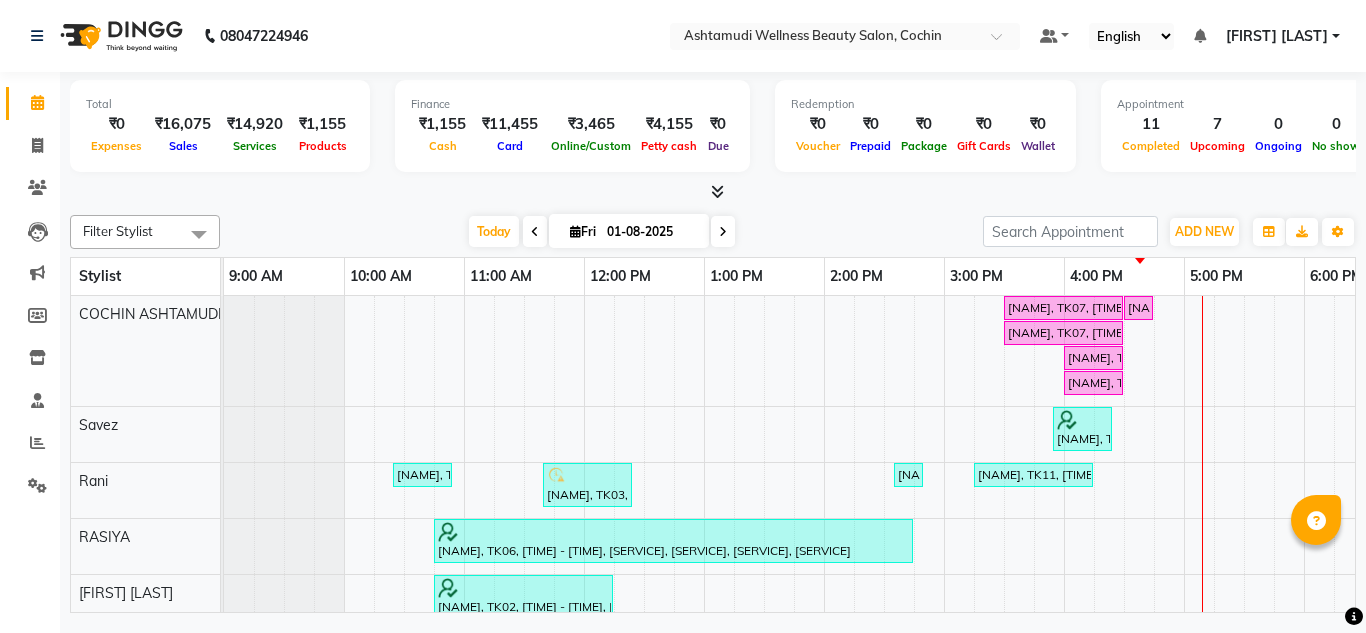 scroll, scrollTop: 0, scrollLeft: 0, axis: both 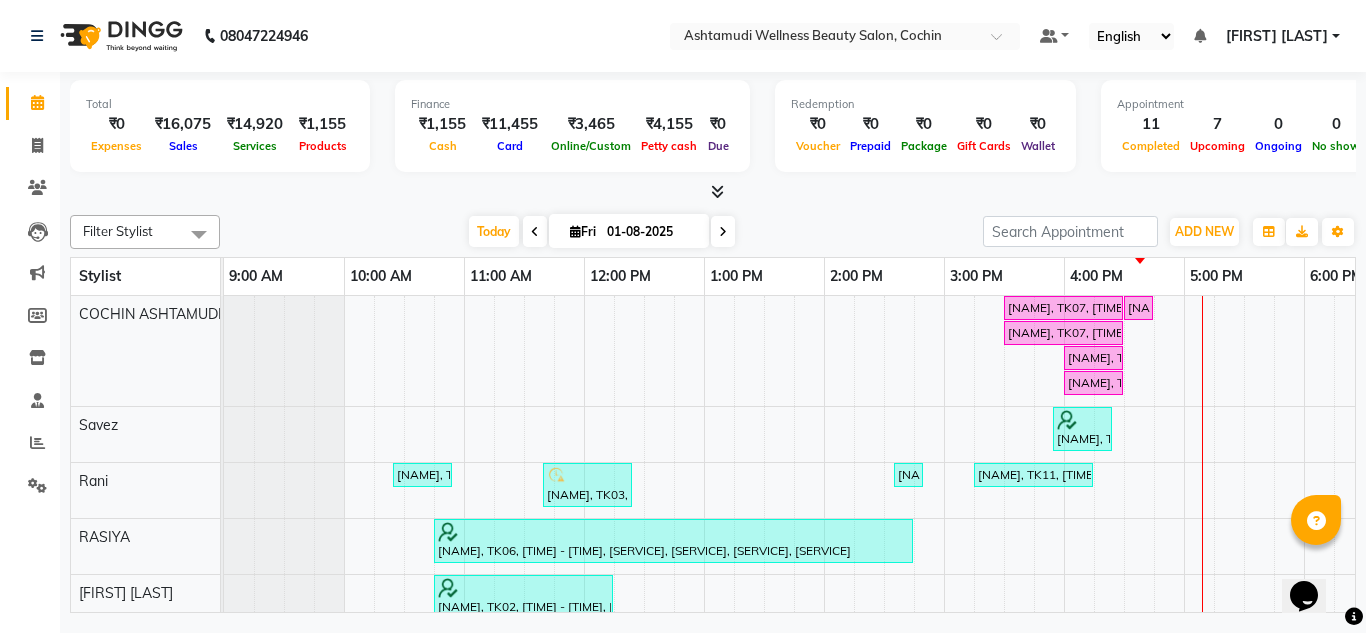 click on "Invoice" 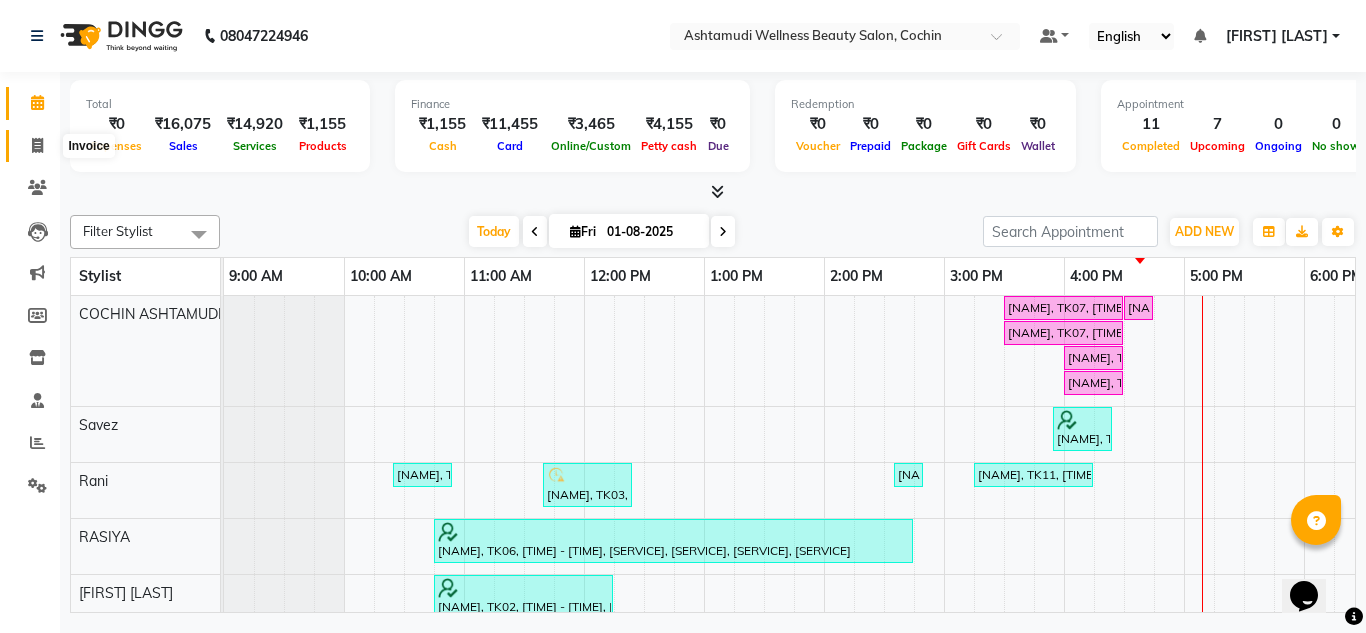 click 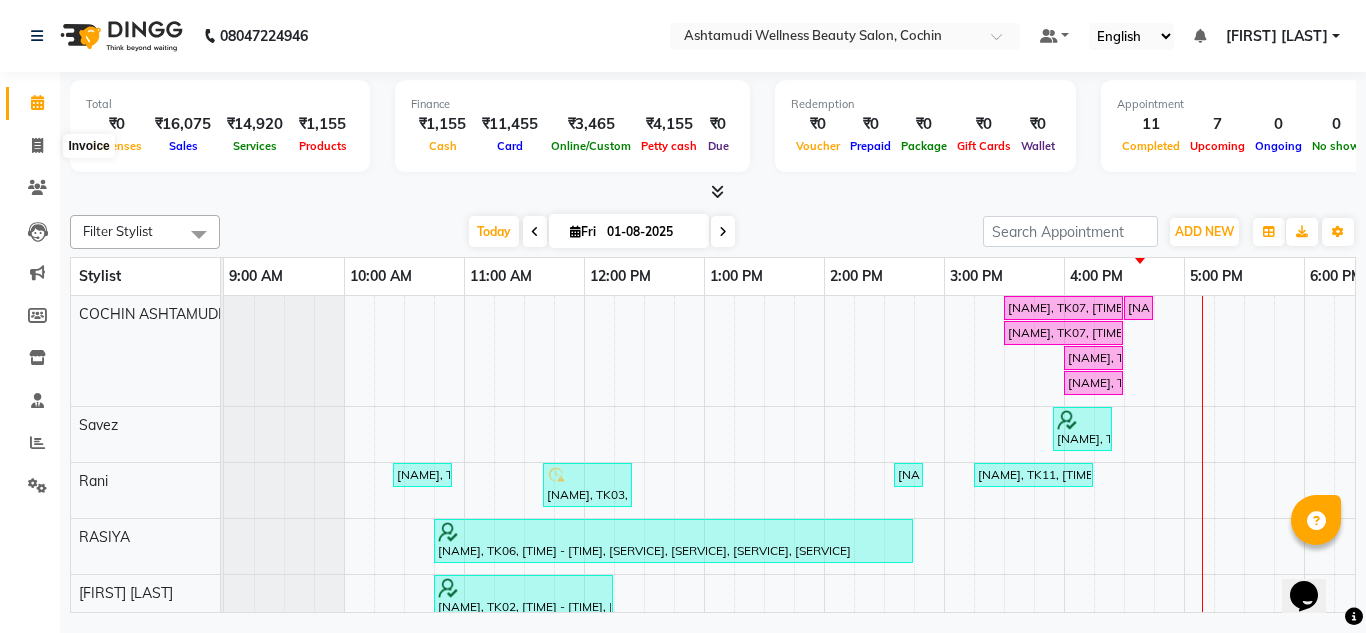 click 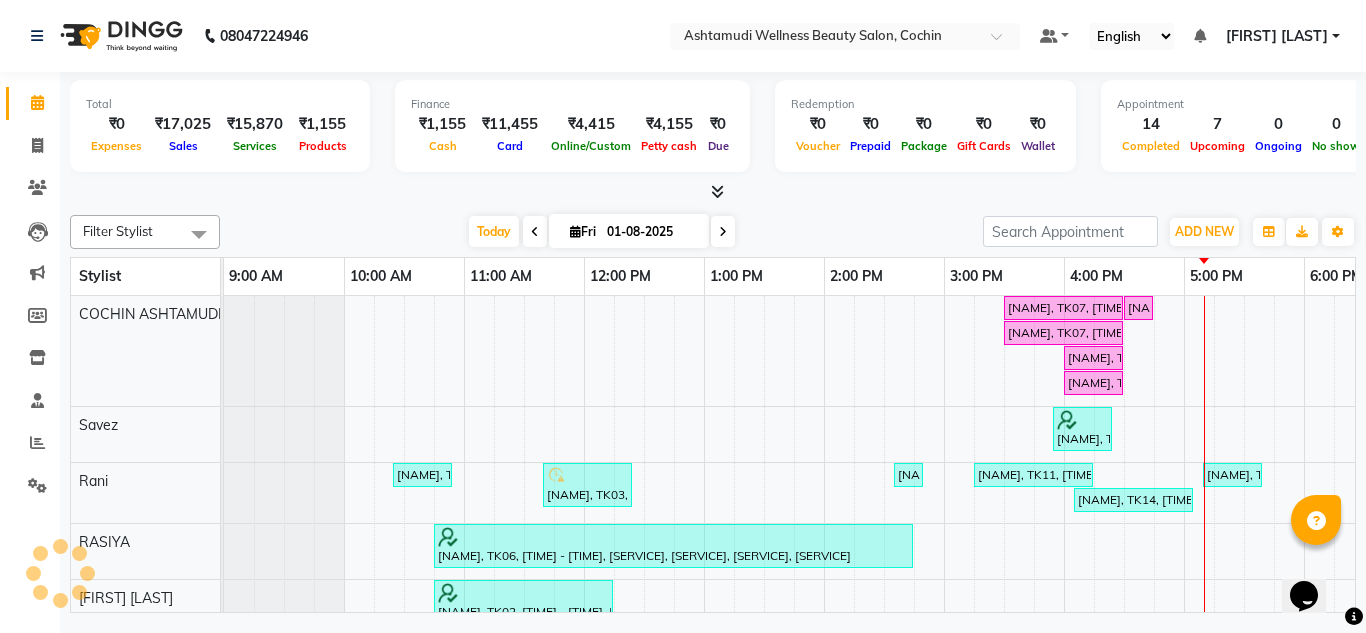 scroll, scrollTop: 0, scrollLeft: 0, axis: both 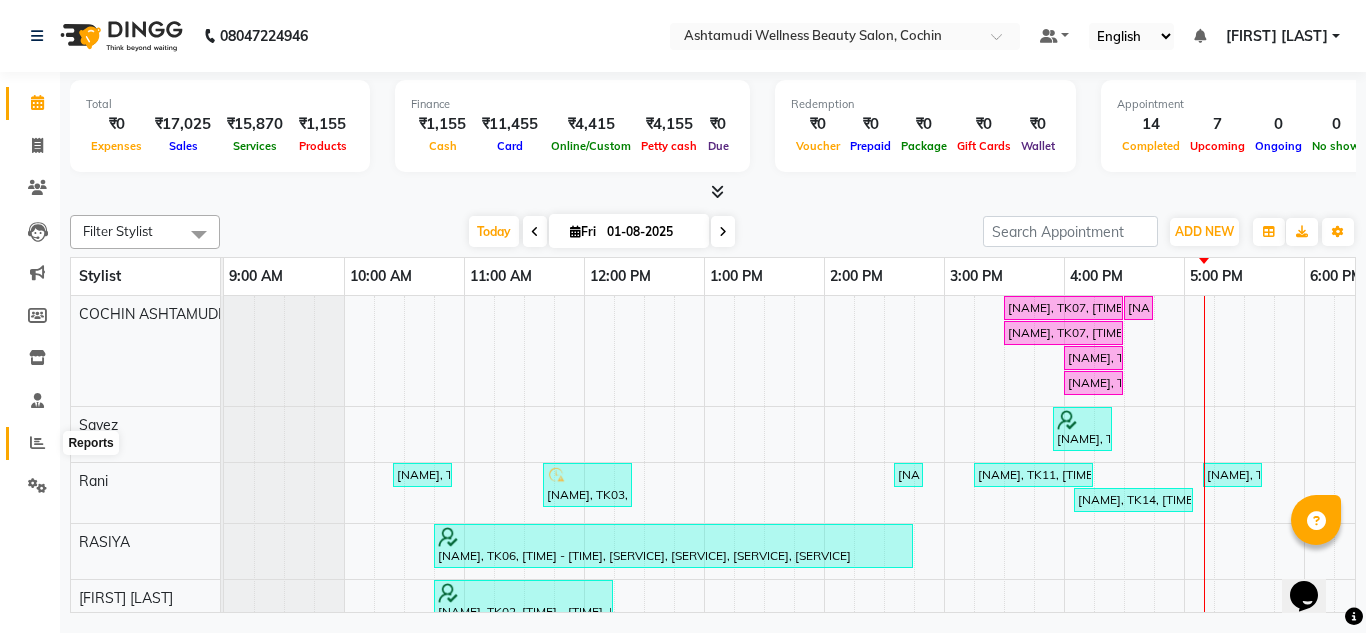 click 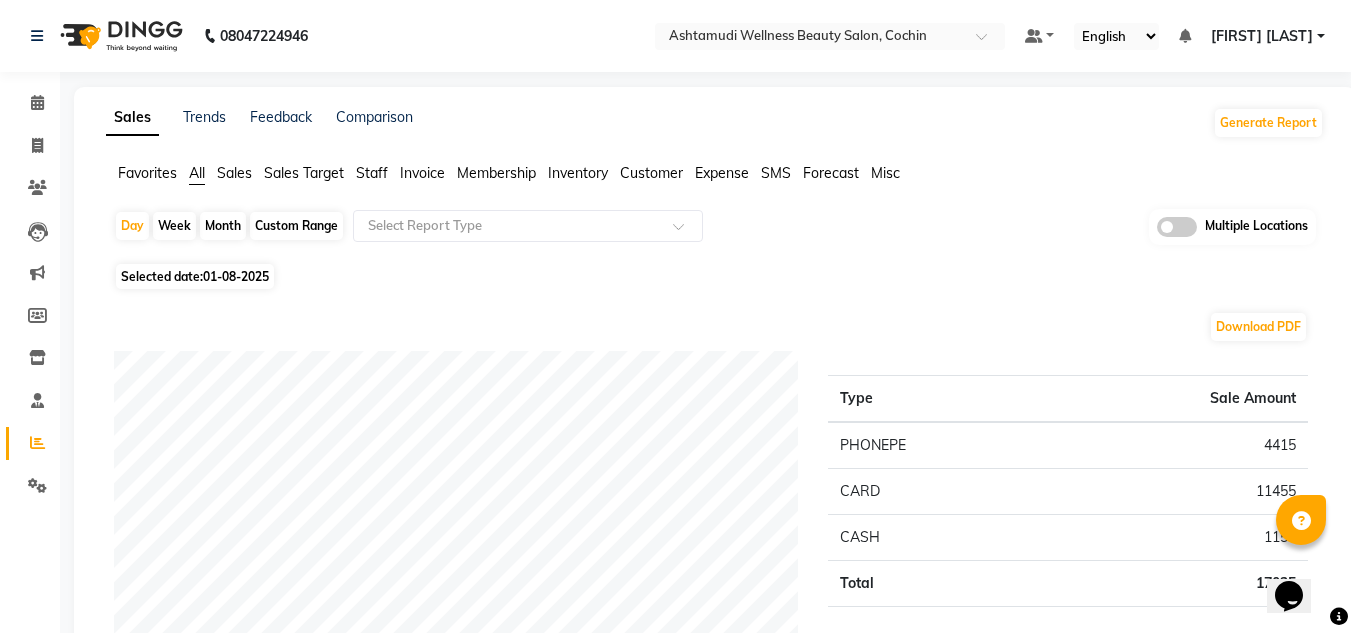 click on "Multiple Locations" 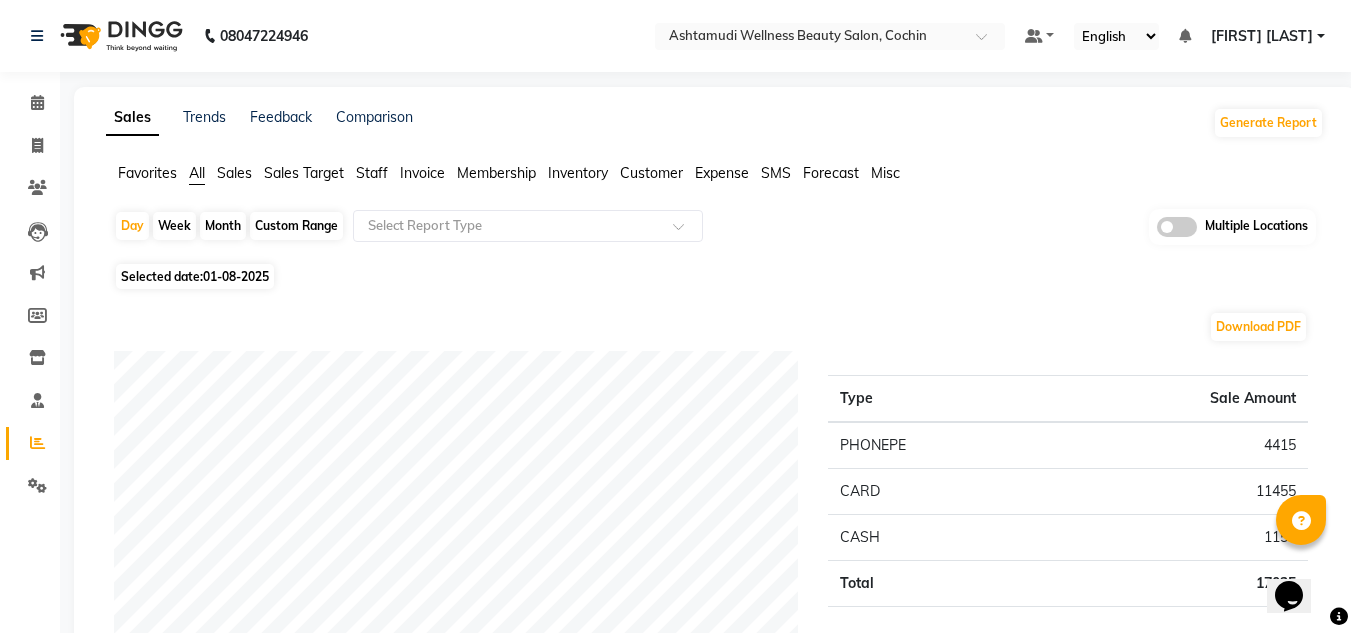 click 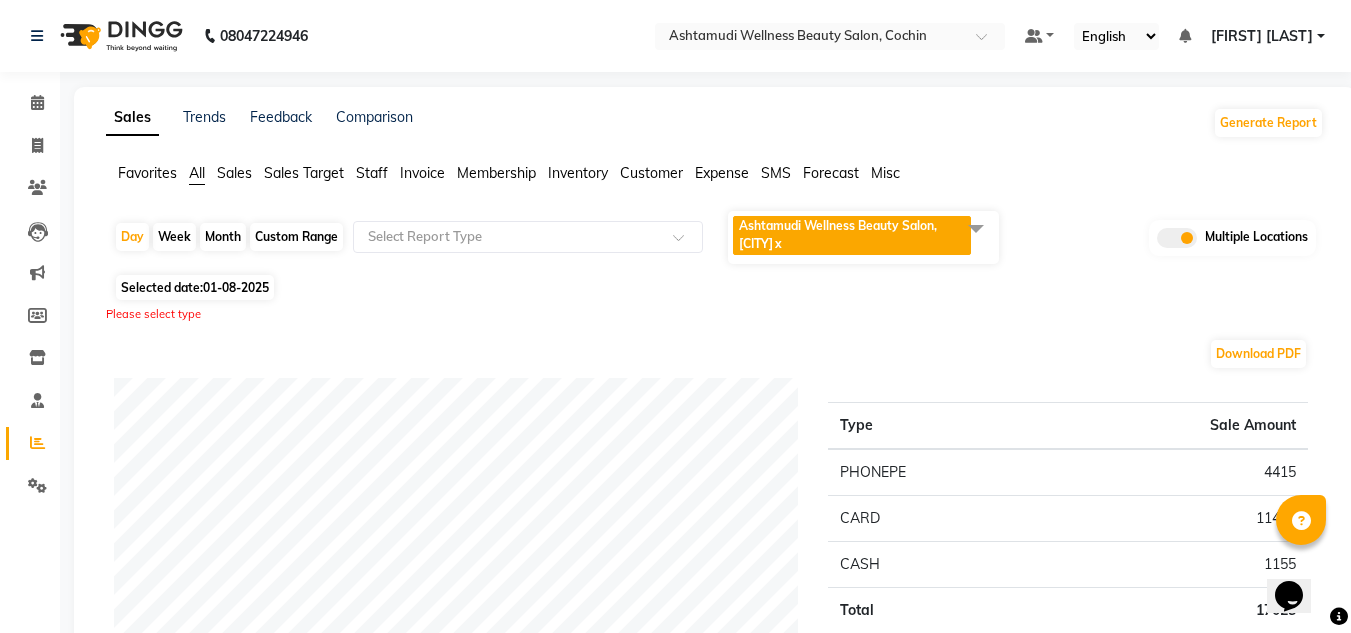 click on "Ashtamudi Wellness Beauty Salon, COCHIN  x" 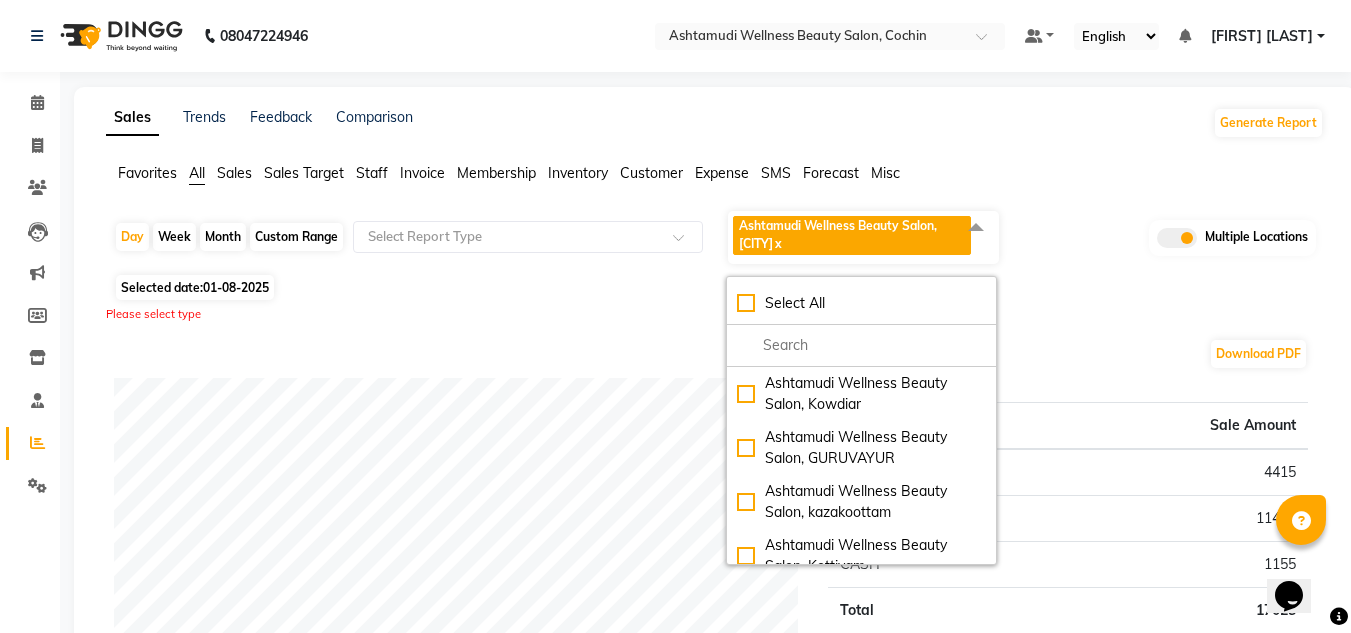 click on "Select All Ashtamudi Wellness Beauty Salon, Kowdiar Ashtamudi Wellness Beauty Salon, GURUVAYUR Ashtamudi Wellness Beauty Salon, kazakoottam Ashtamudi Wellness Beauty Salon, Kottiyam Ashtamudi Wellness Beauty Salon, Kottarakkara Ashtamudi Wellness , Edappally, Cochin 1 Ashtamudi Wellness Beauty Salon, TRIVANDRUM Ashtamudi Wellness Beauty Salon, THIRUVALLA Ashtamudi Welness Beauty Salon, Chinnakkada Ashtamudi Wellness Beauty Salon (HO), Kottiyam Ashtamudi Wellness Beauty Salon, COCHIN Ashtamudi Wellness Beauty Salon, CALICUT Ashtamudi Beauty Lounge, ATTINGAL Ashtamudi Wellness Beauty Salon, Alappuzha Ashtamudi Unisex Salon, Dreams Mall, Dreams Mall Kottiyam" 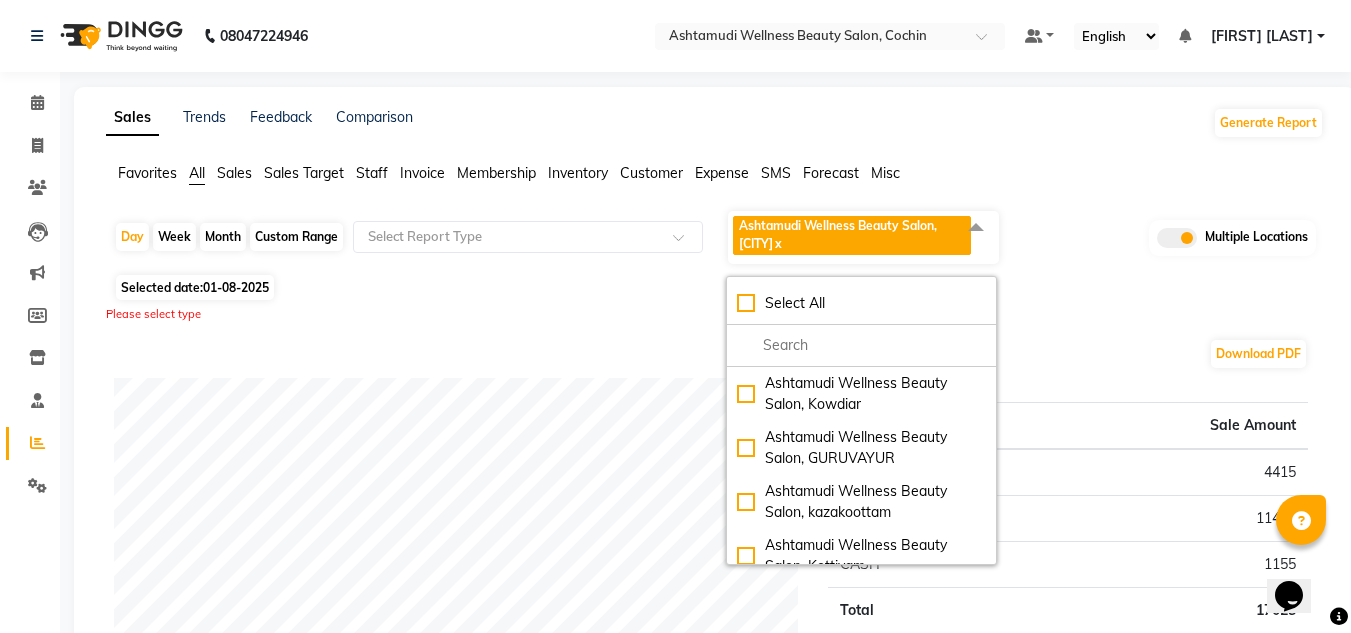 click on "Select All" 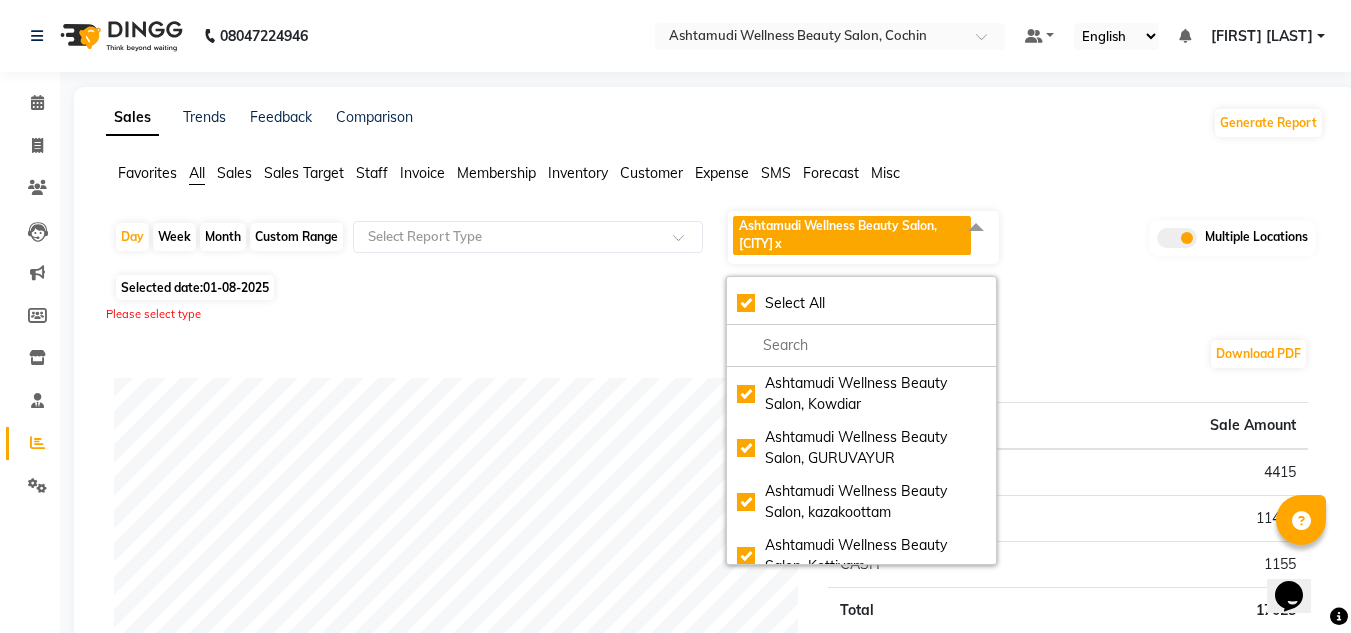 checkbox on "true" 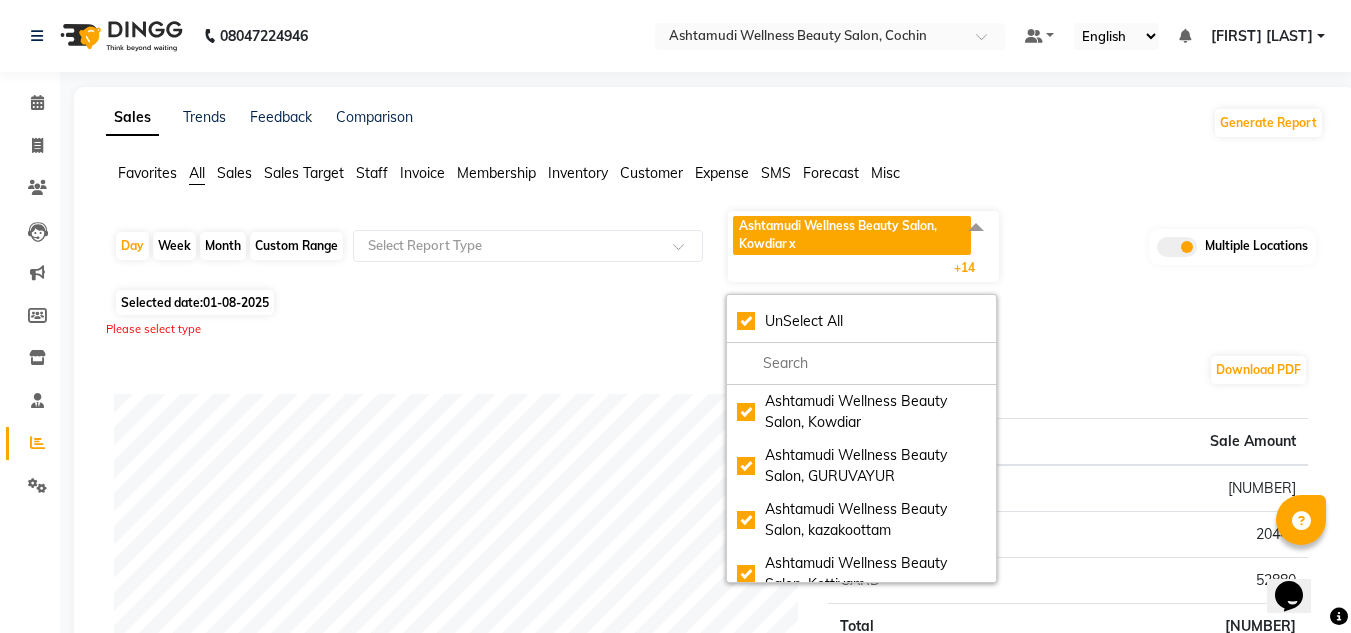 click on "Selected date:  01-08-2025" 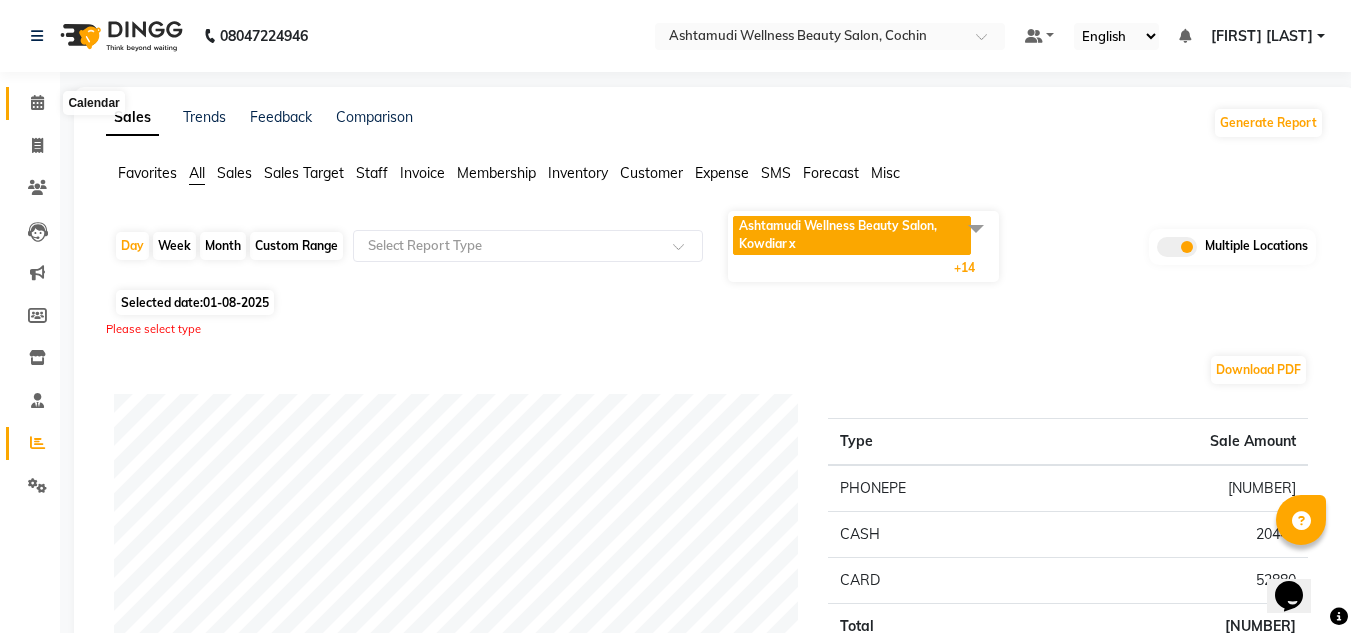 click 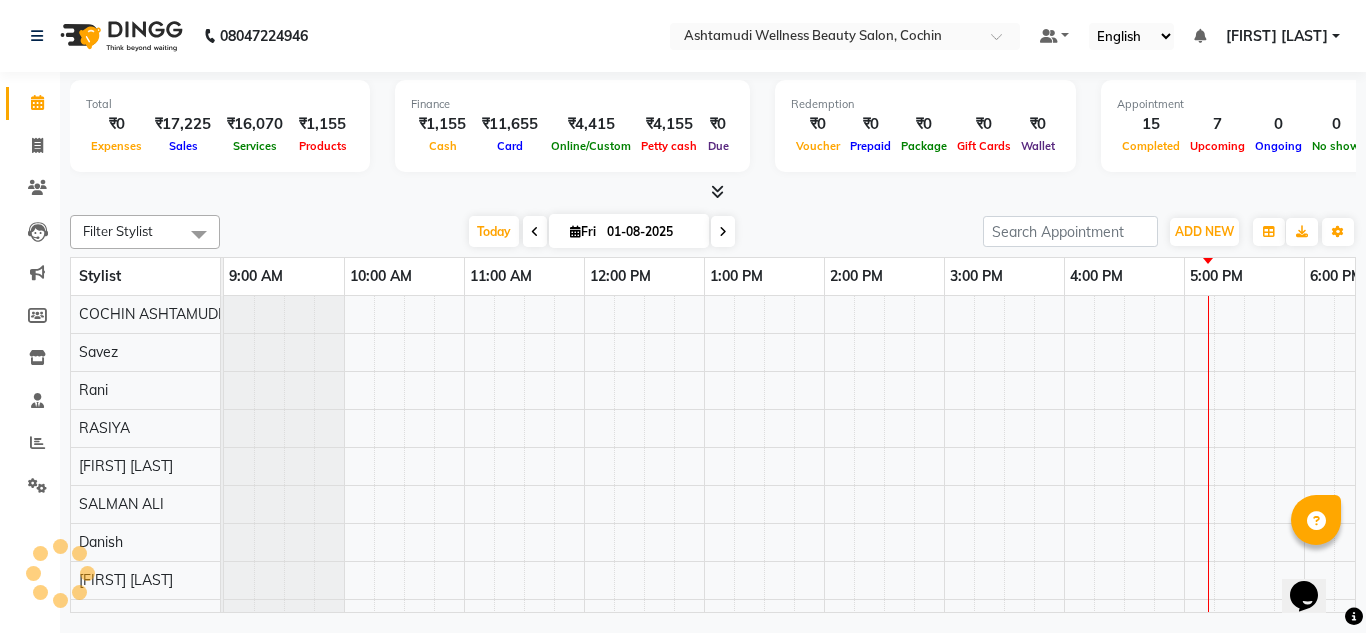 scroll, scrollTop: 0, scrollLeft: 0, axis: both 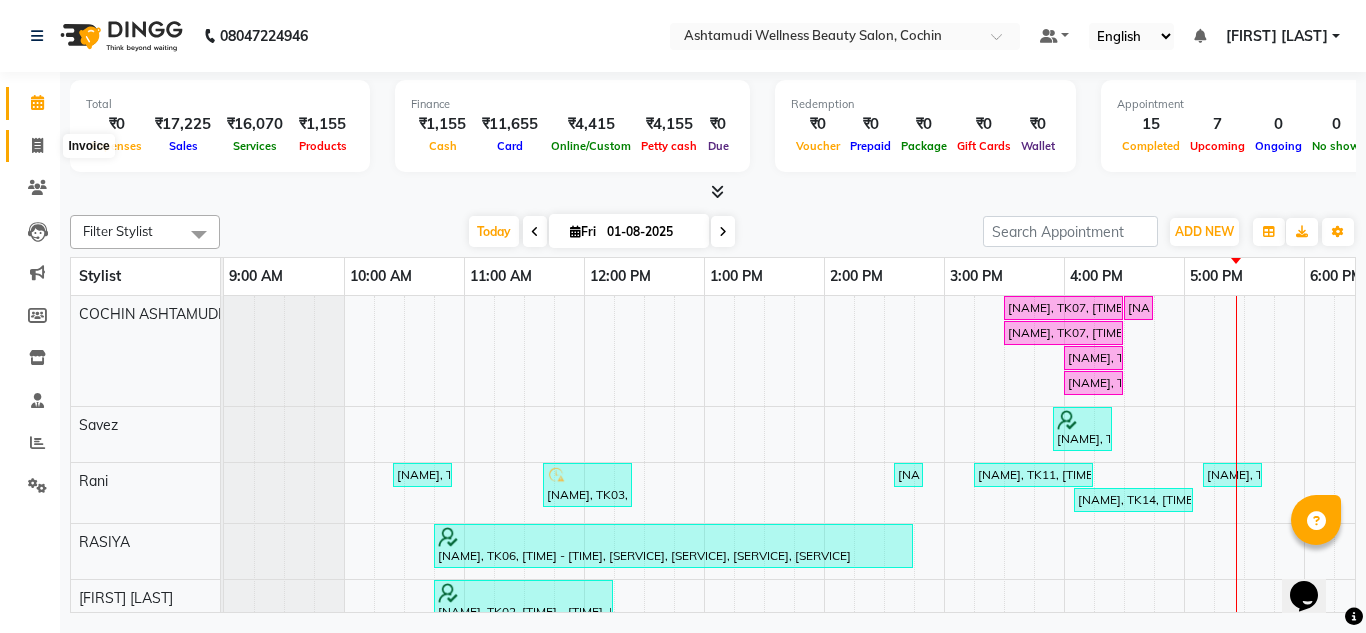 click 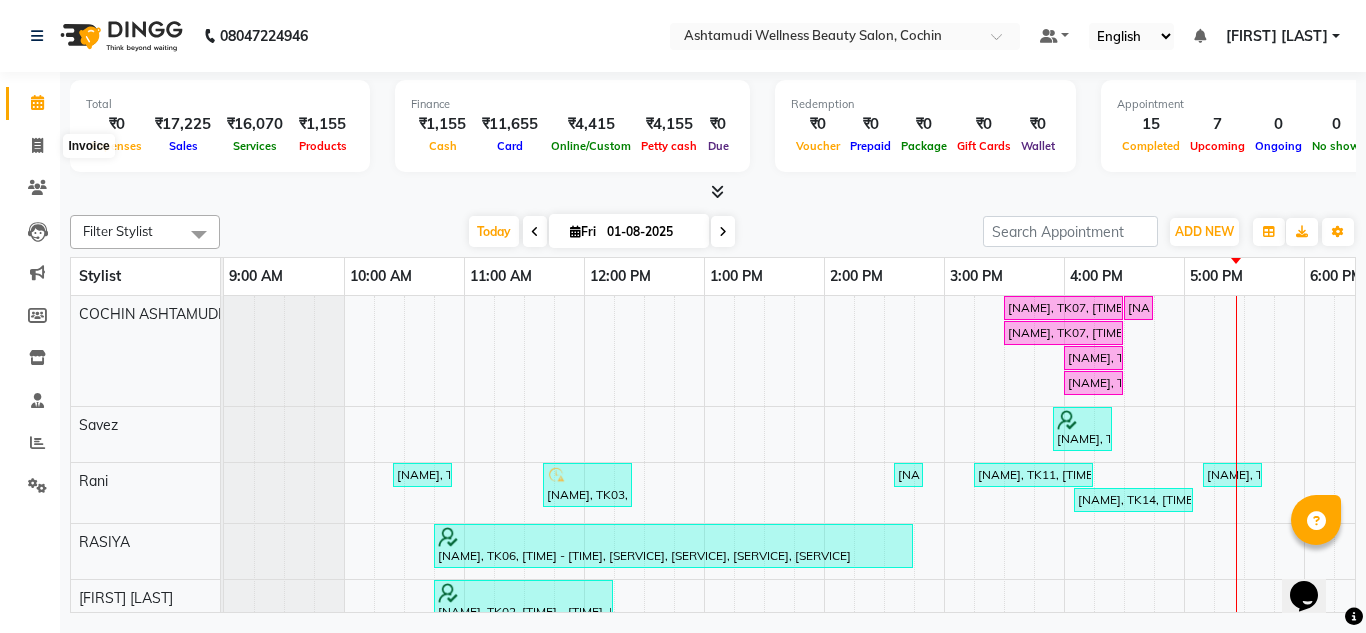select on "service" 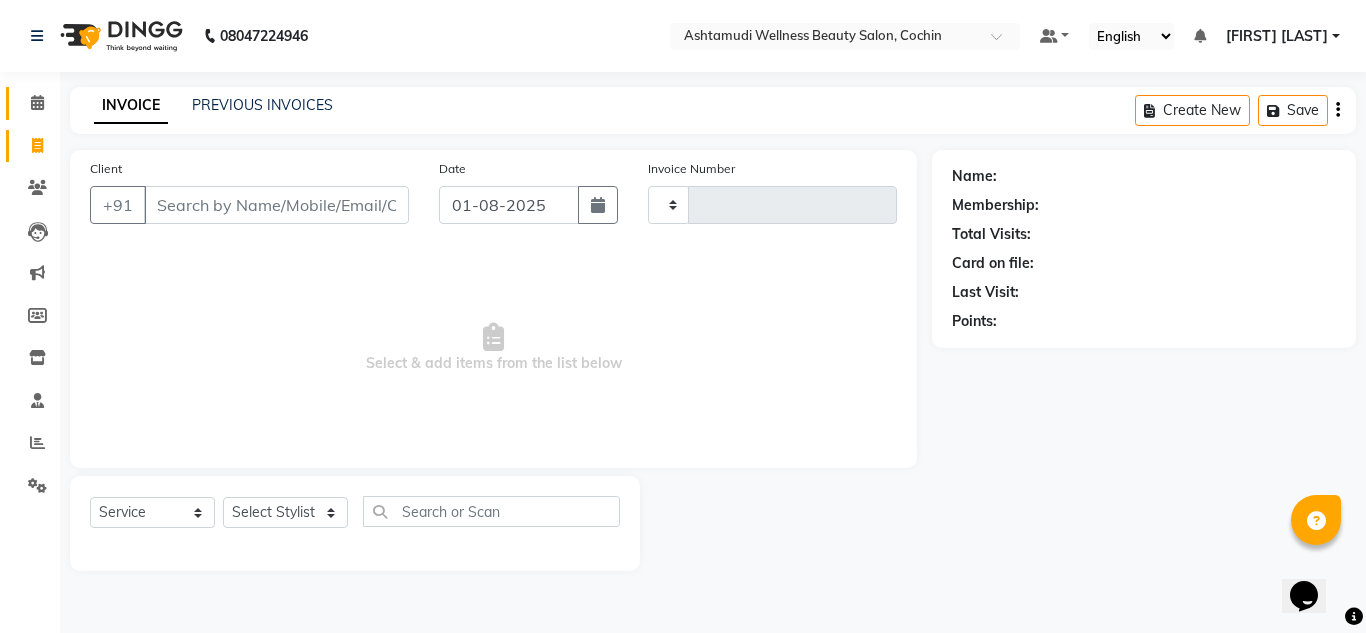 type on "3601" 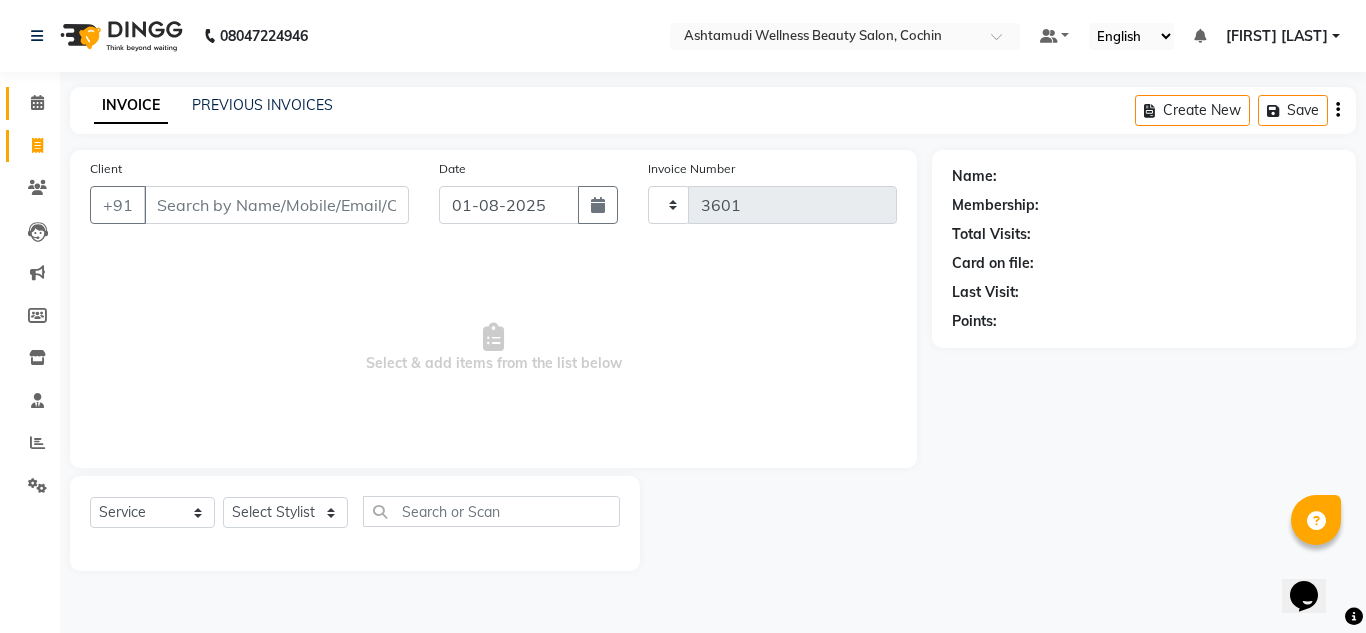 select on "4632" 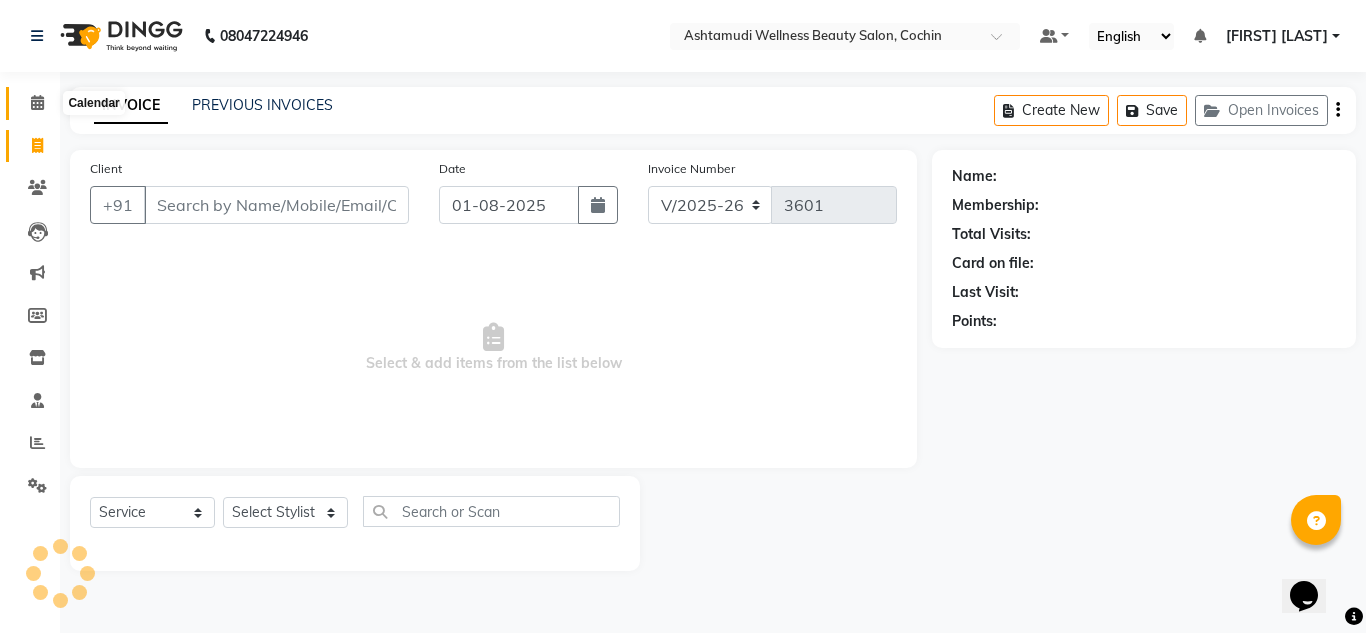 click 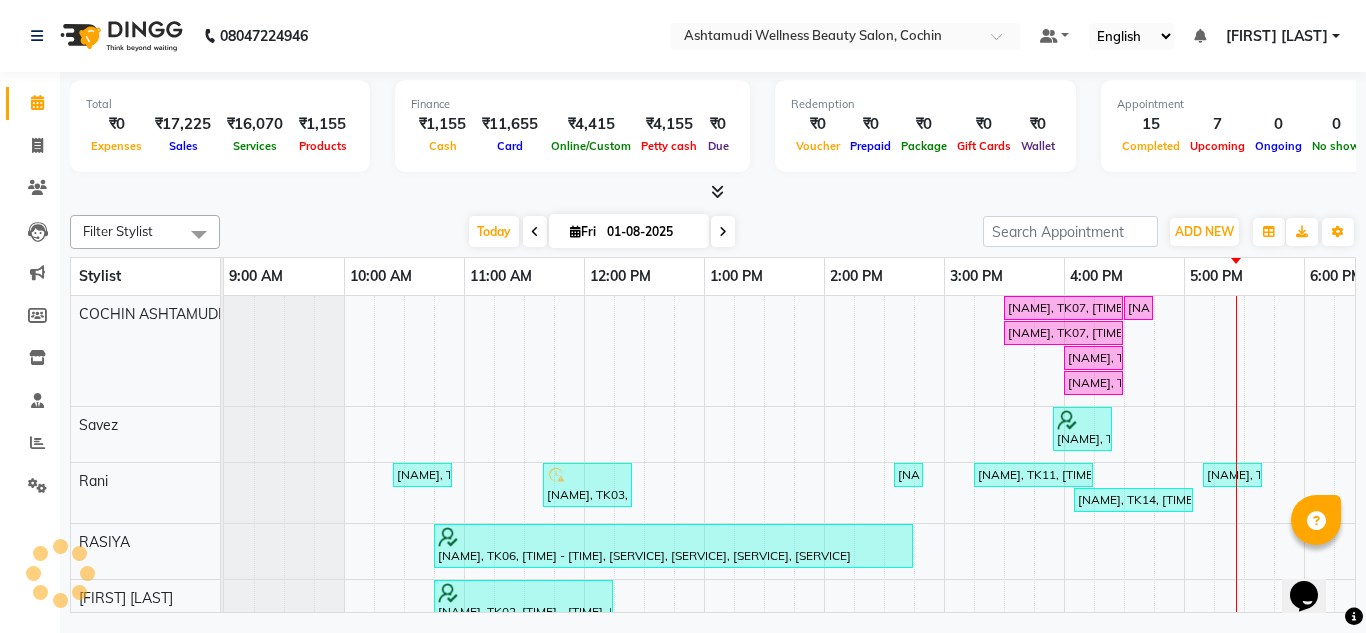 scroll, scrollTop: 0, scrollLeft: 0, axis: both 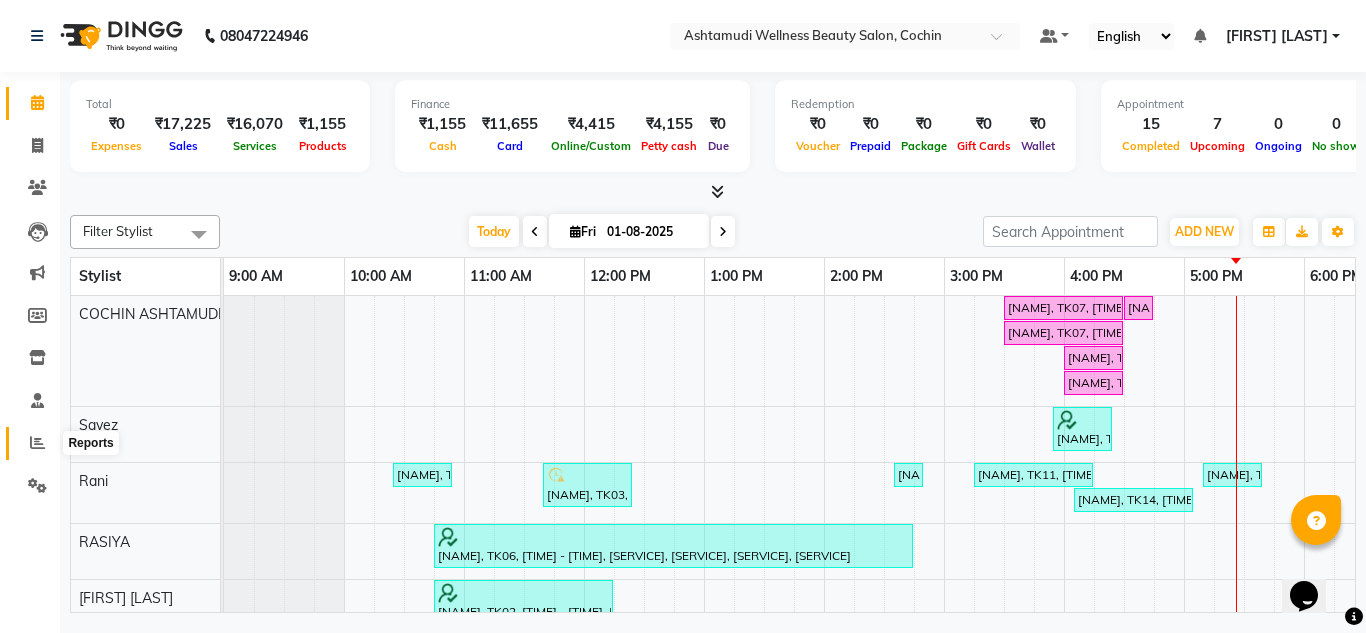 click 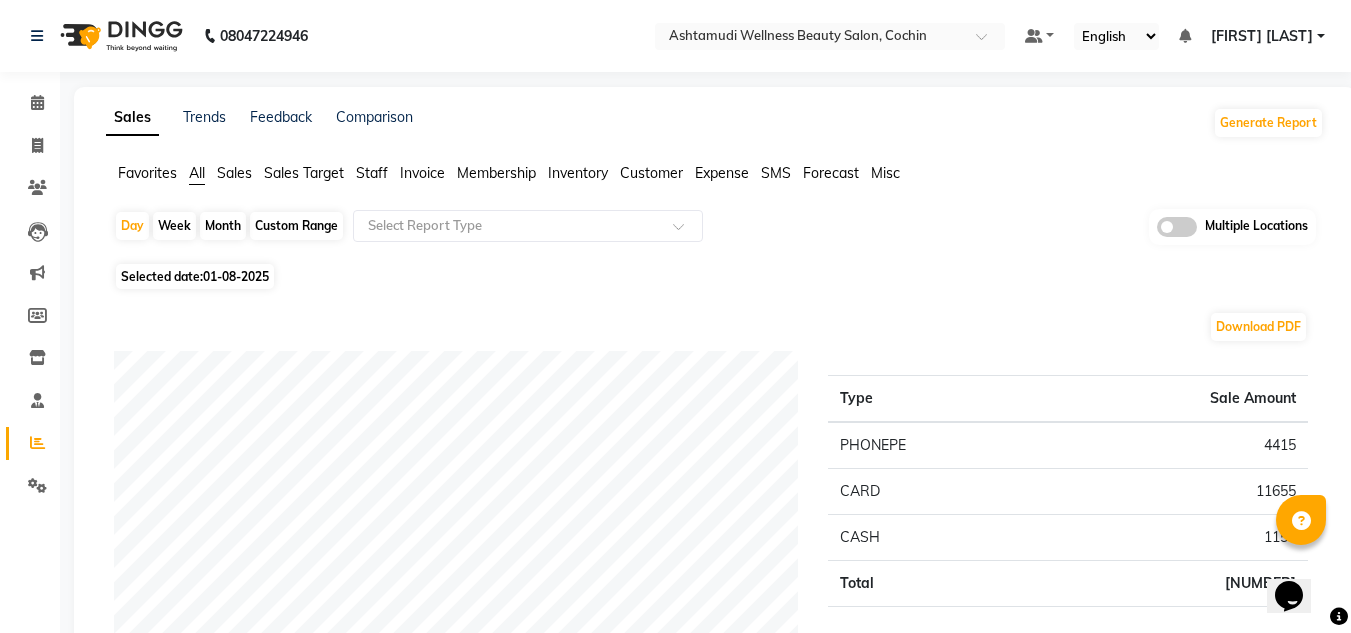 click 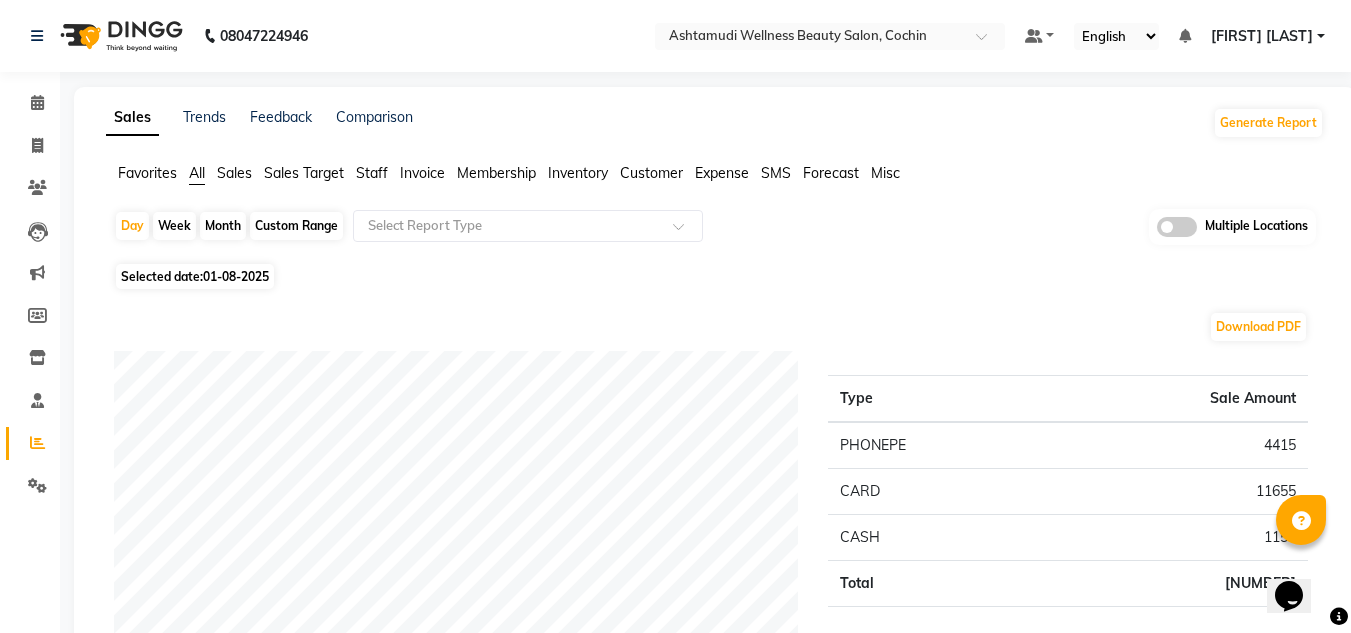 click 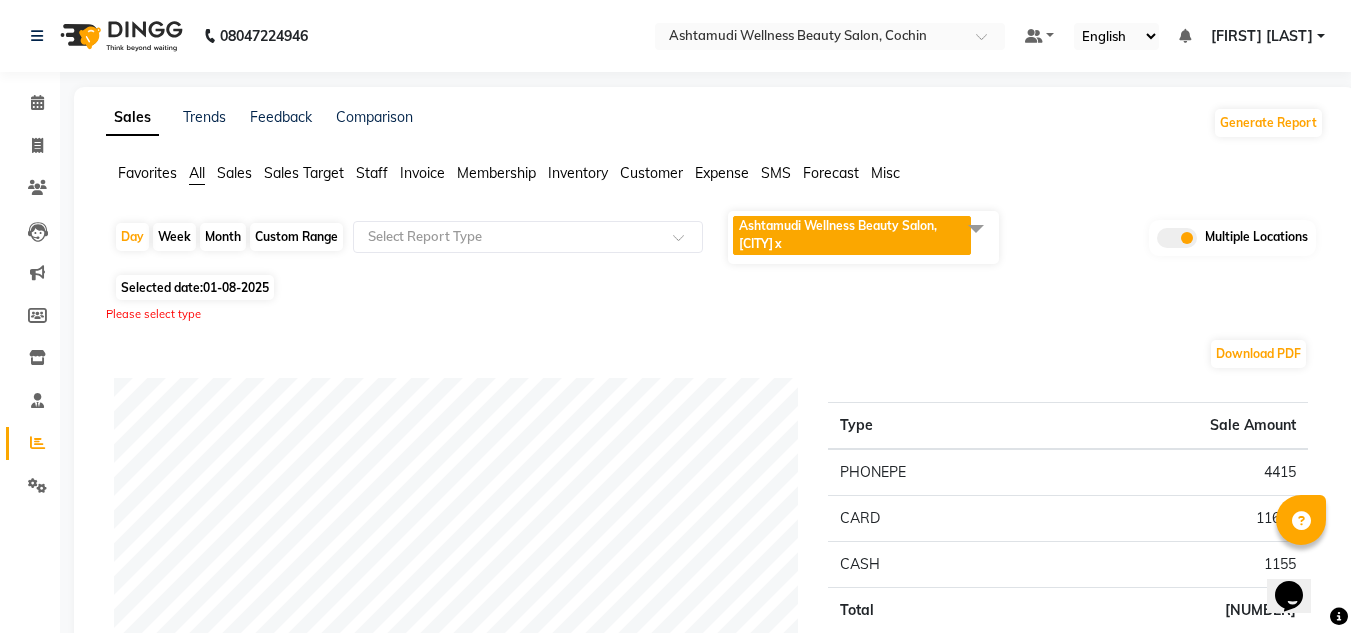 click on "Ashtamudi Wellness Beauty Salon, [CITY]" 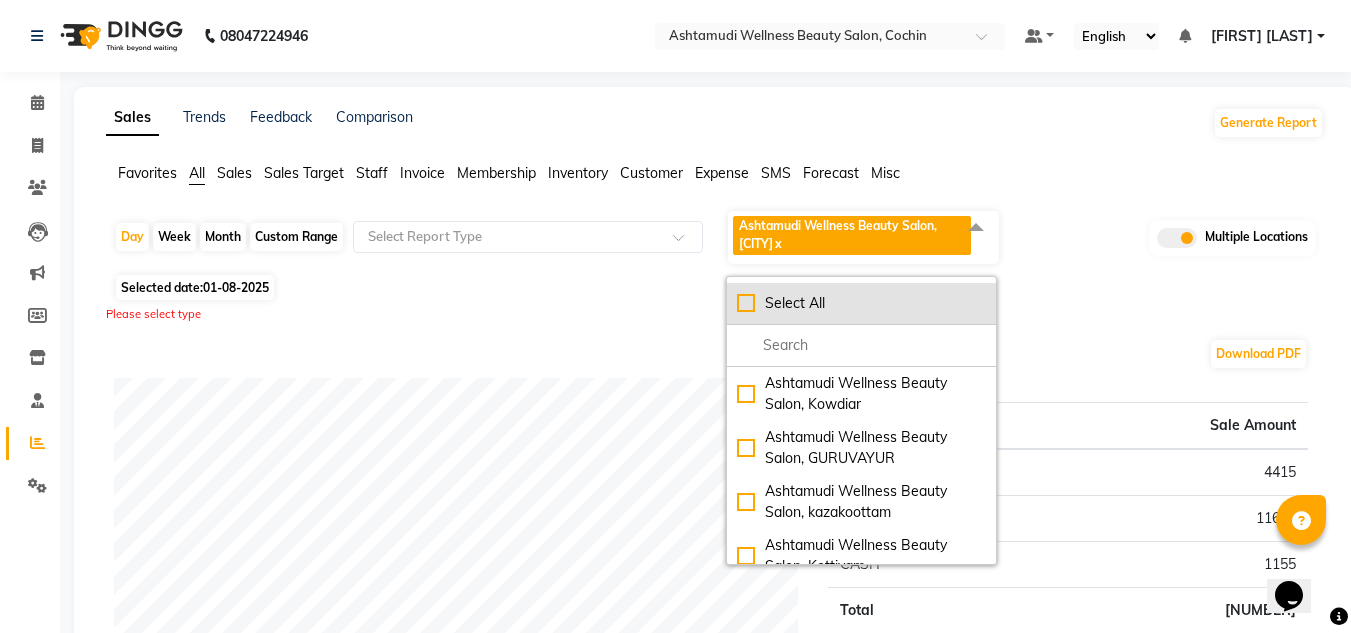 click on "Select All" 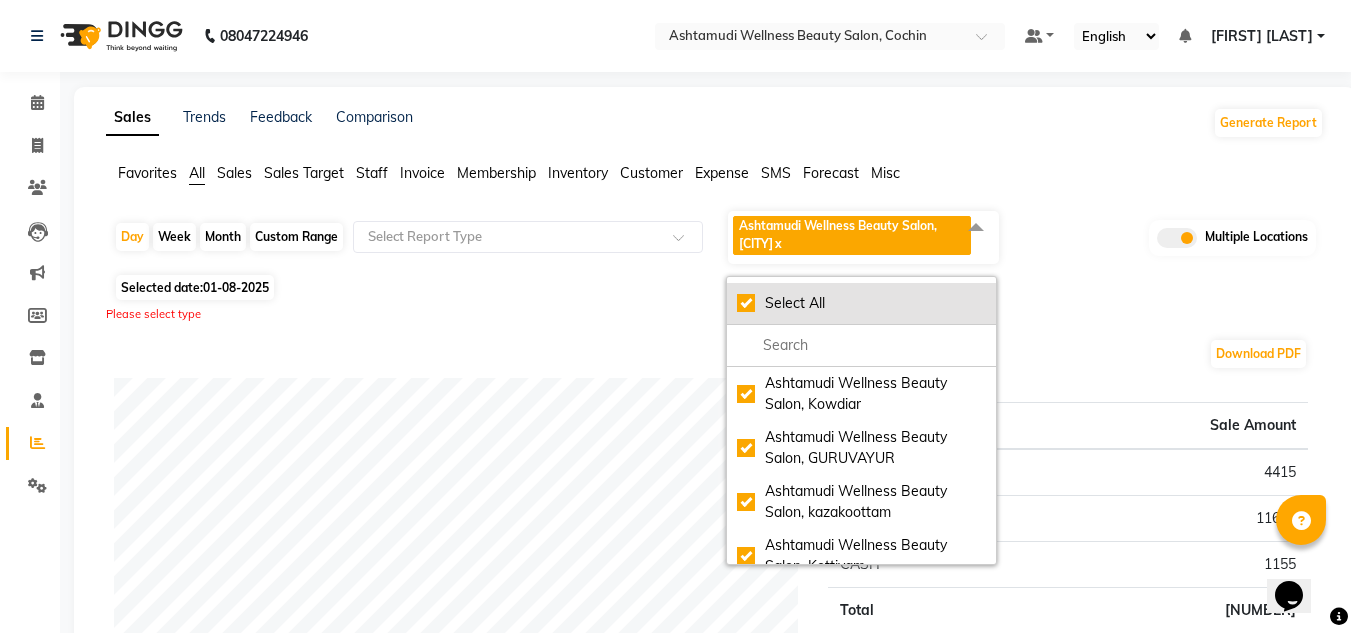 checkbox on "true" 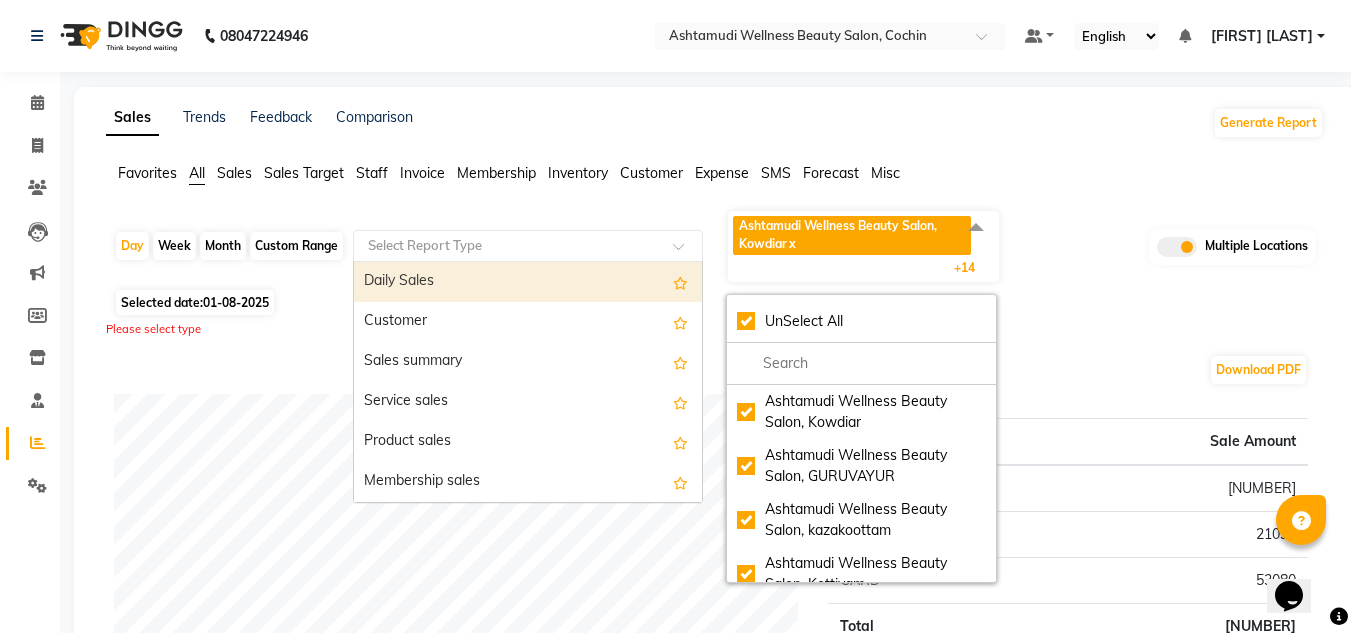 click on "Select Report Type" 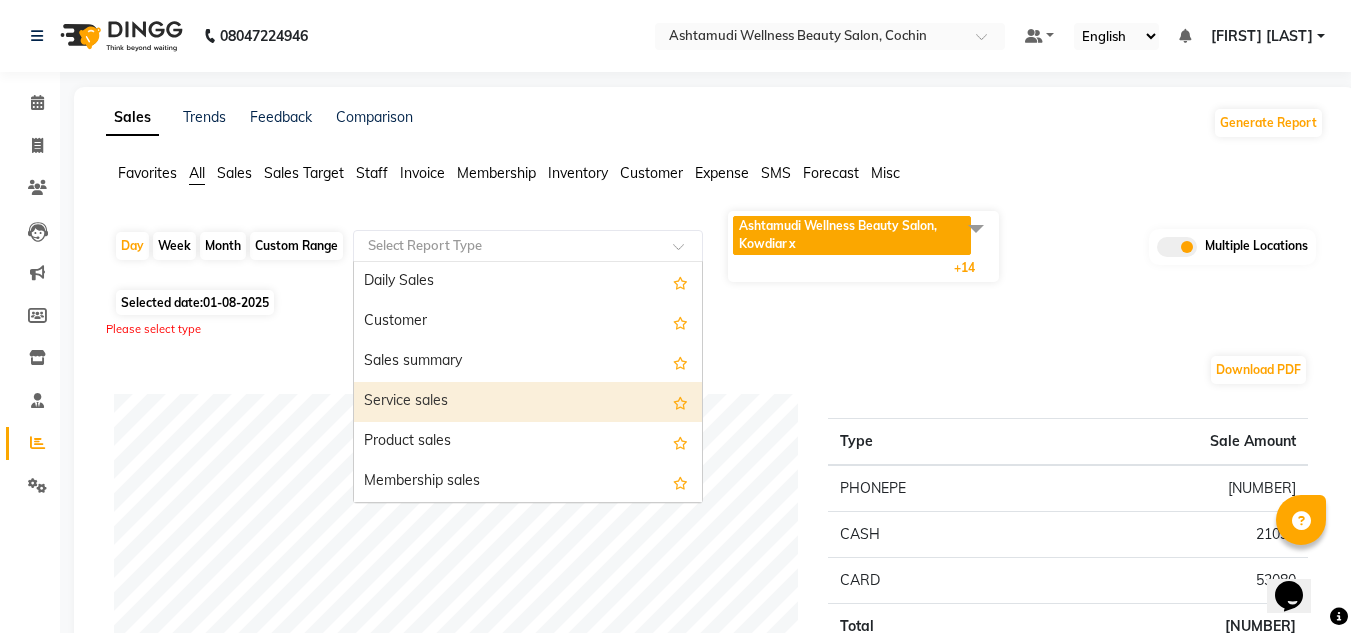 click on "Service sales" at bounding box center [528, 402] 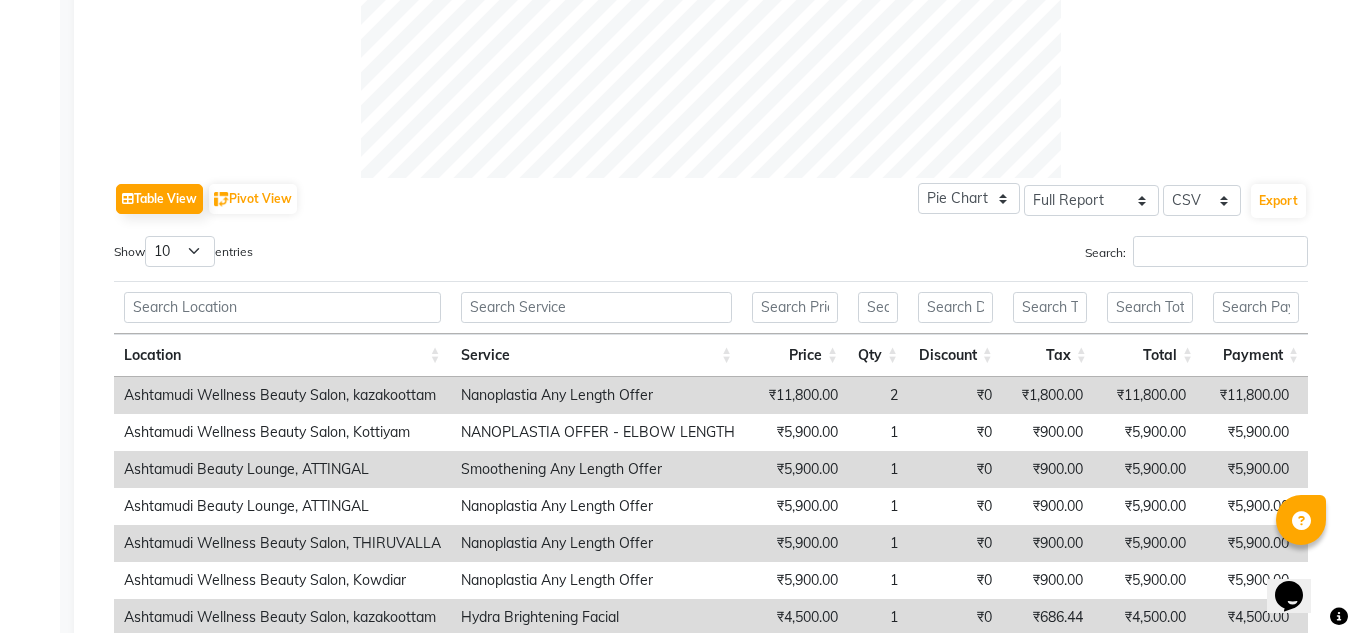 scroll, scrollTop: 900, scrollLeft: 0, axis: vertical 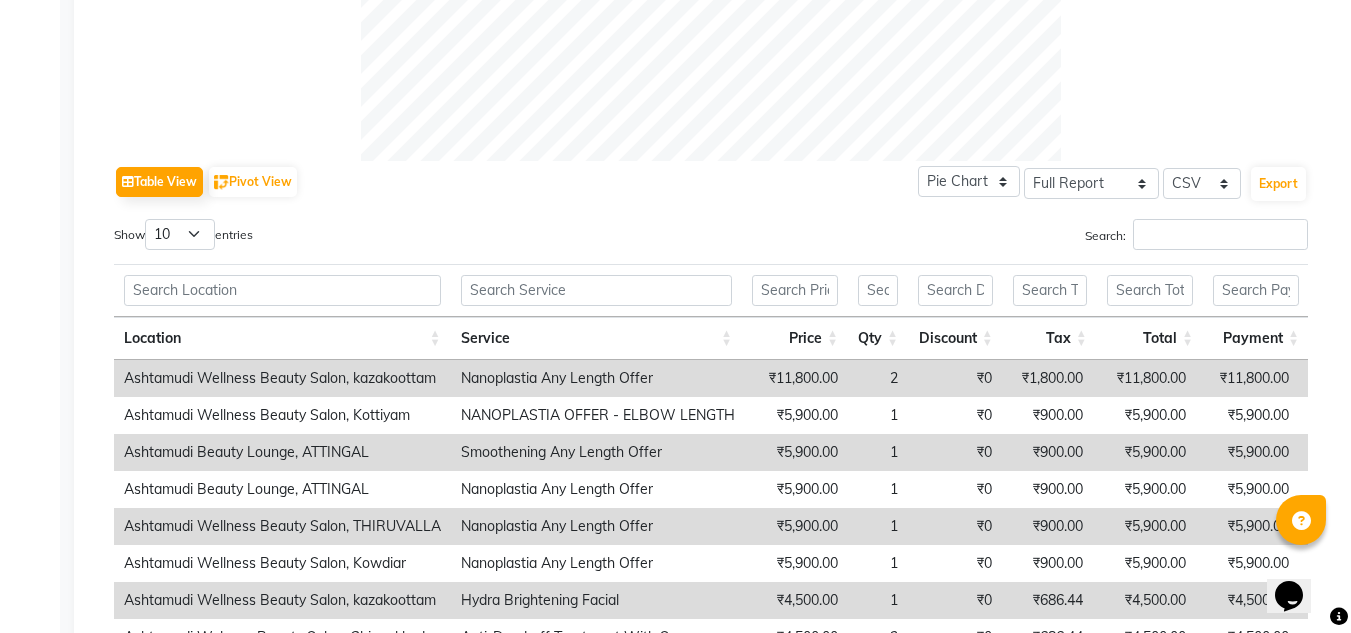 click at bounding box center (596, 290) 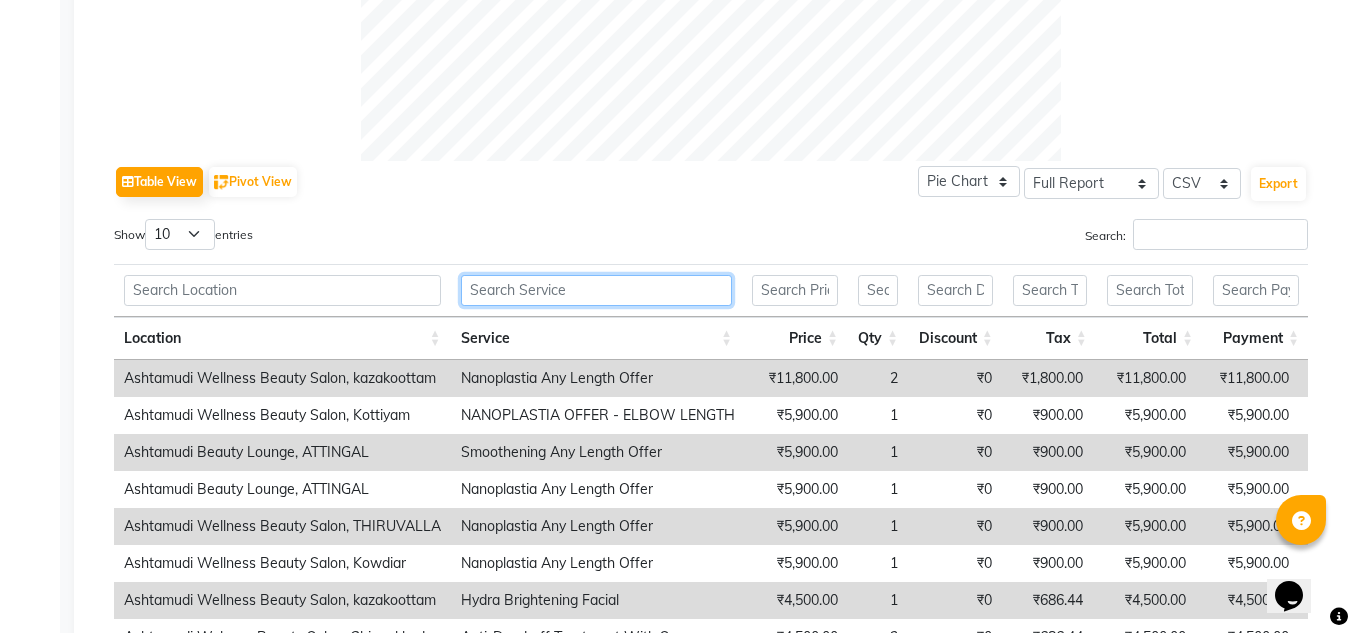 click at bounding box center (596, 290) 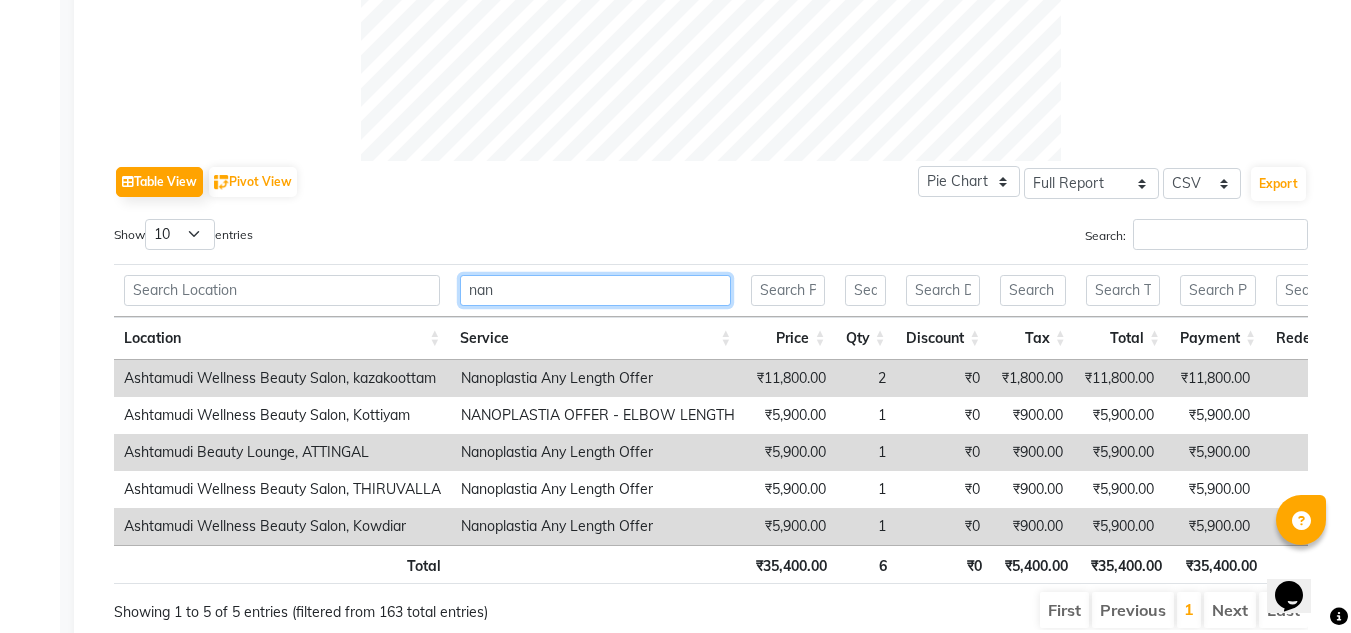 drag, startPoint x: 555, startPoint y: 282, endPoint x: 89, endPoint y: 247, distance: 467.31253 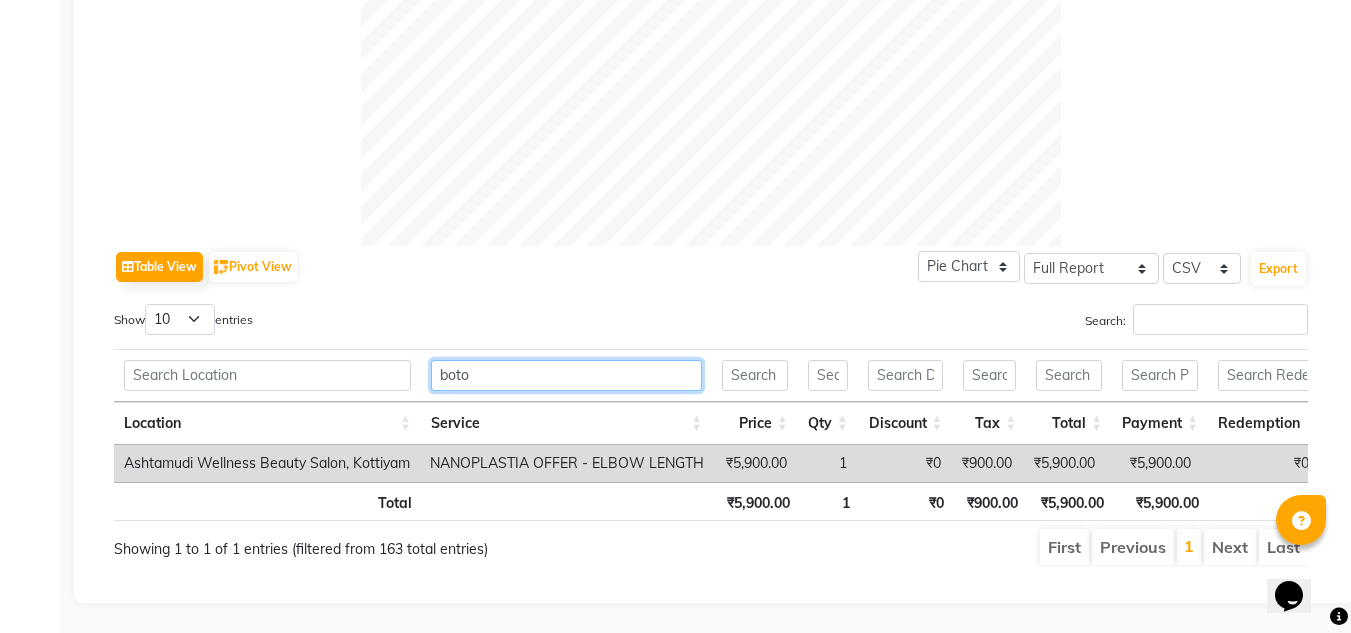 scroll, scrollTop: 830, scrollLeft: 0, axis: vertical 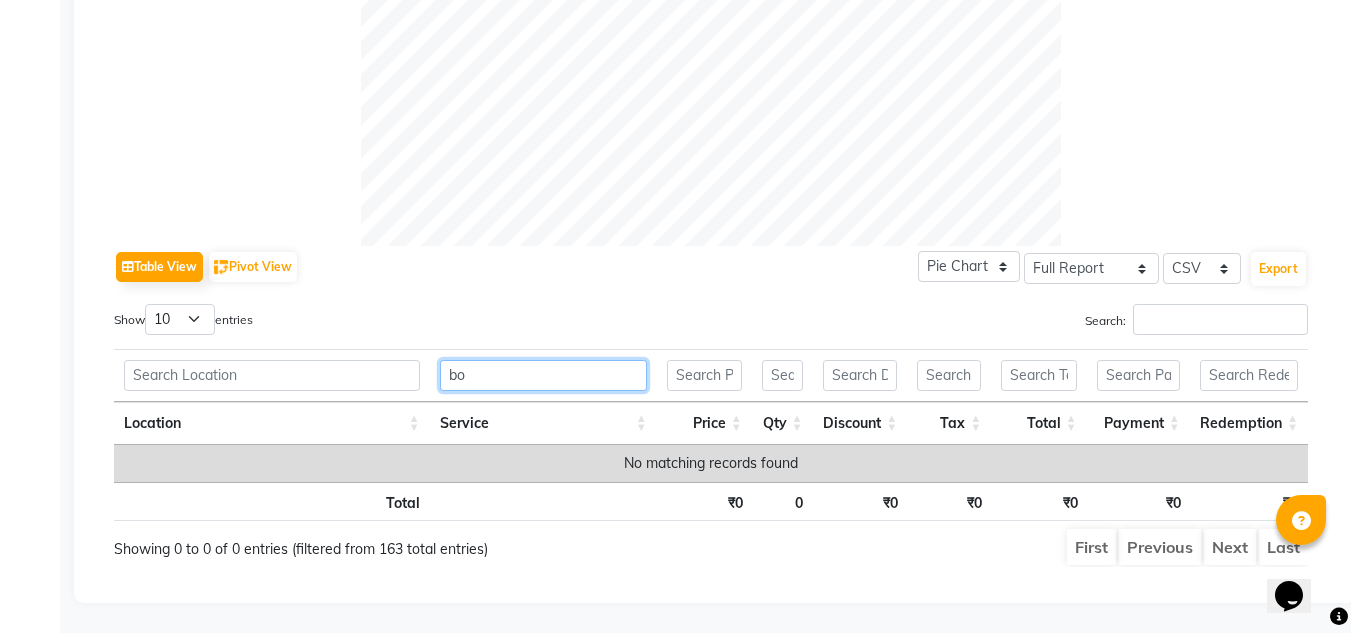 type on "b" 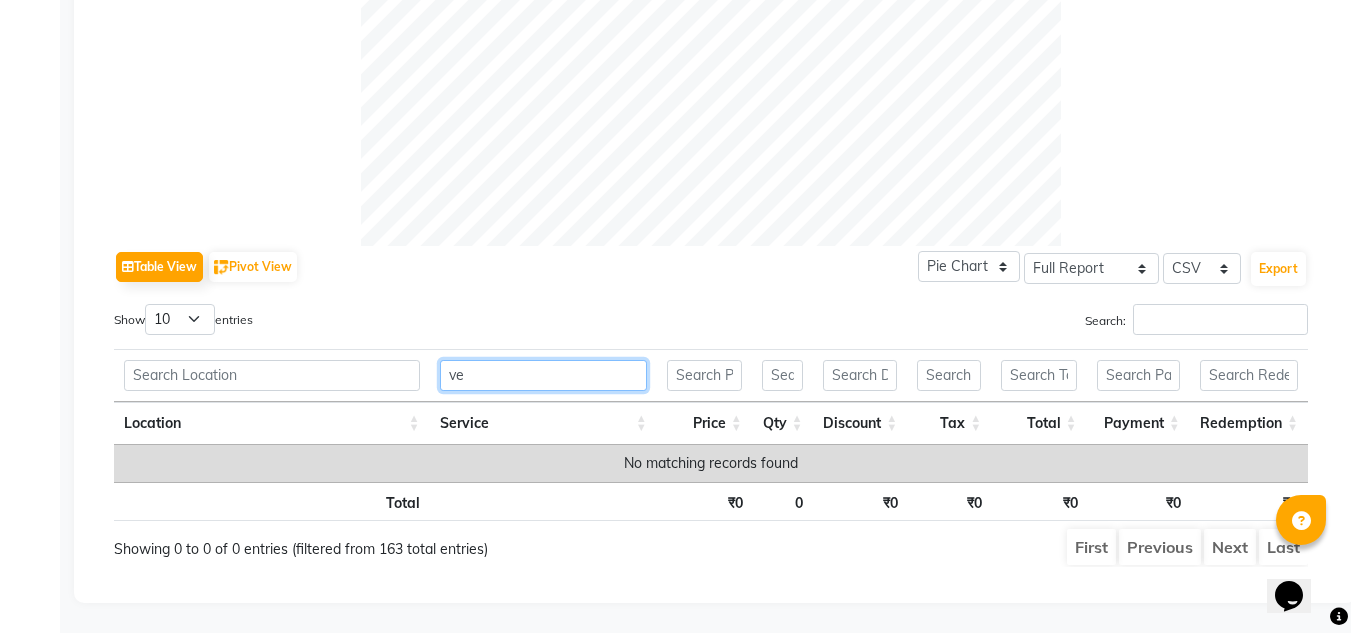 type on "v" 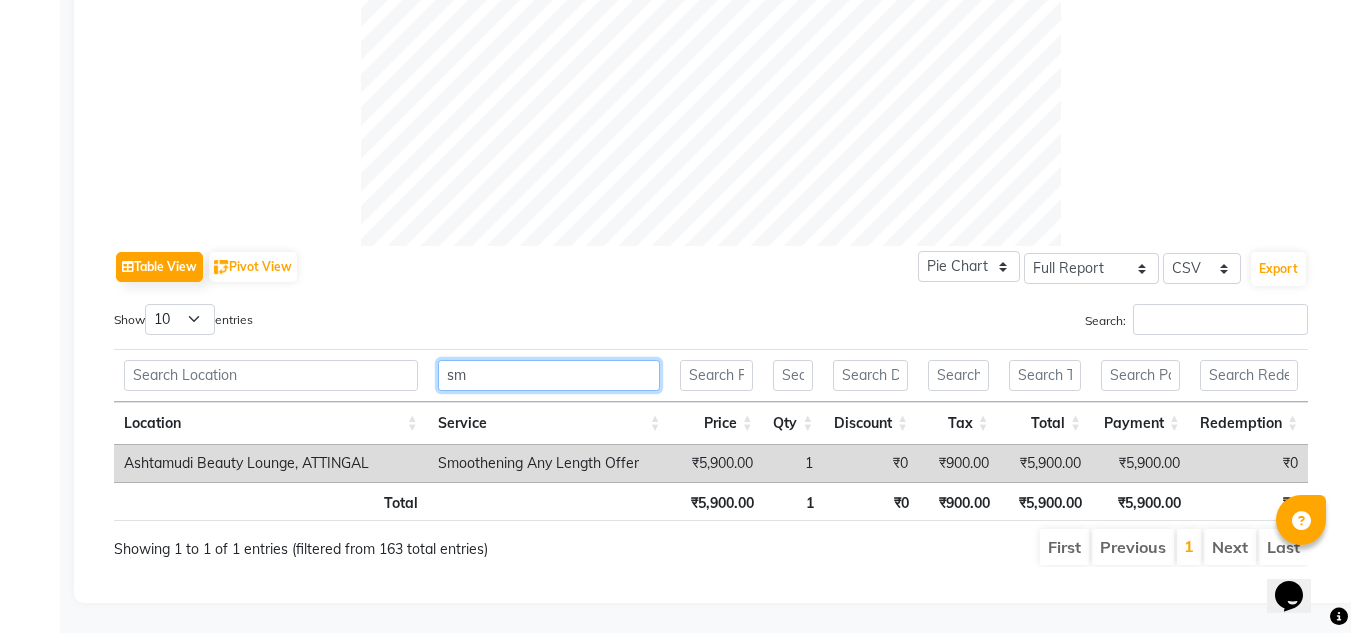 scroll, scrollTop: 830, scrollLeft: 0, axis: vertical 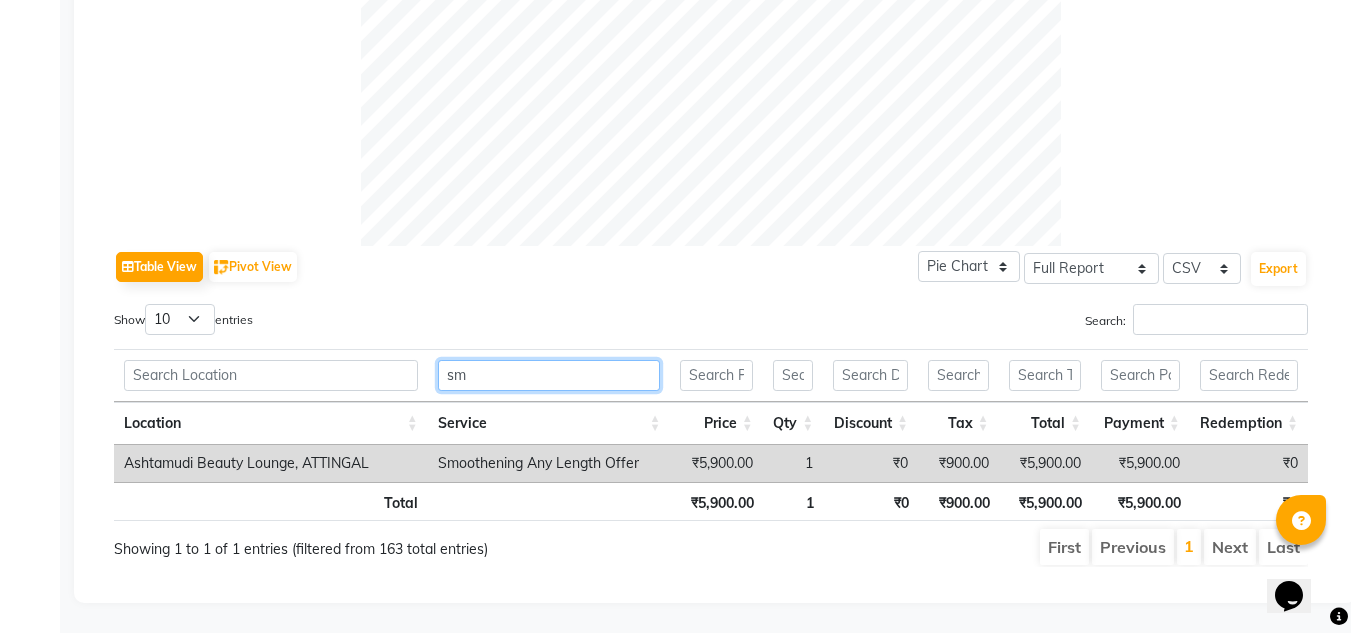 type on "s" 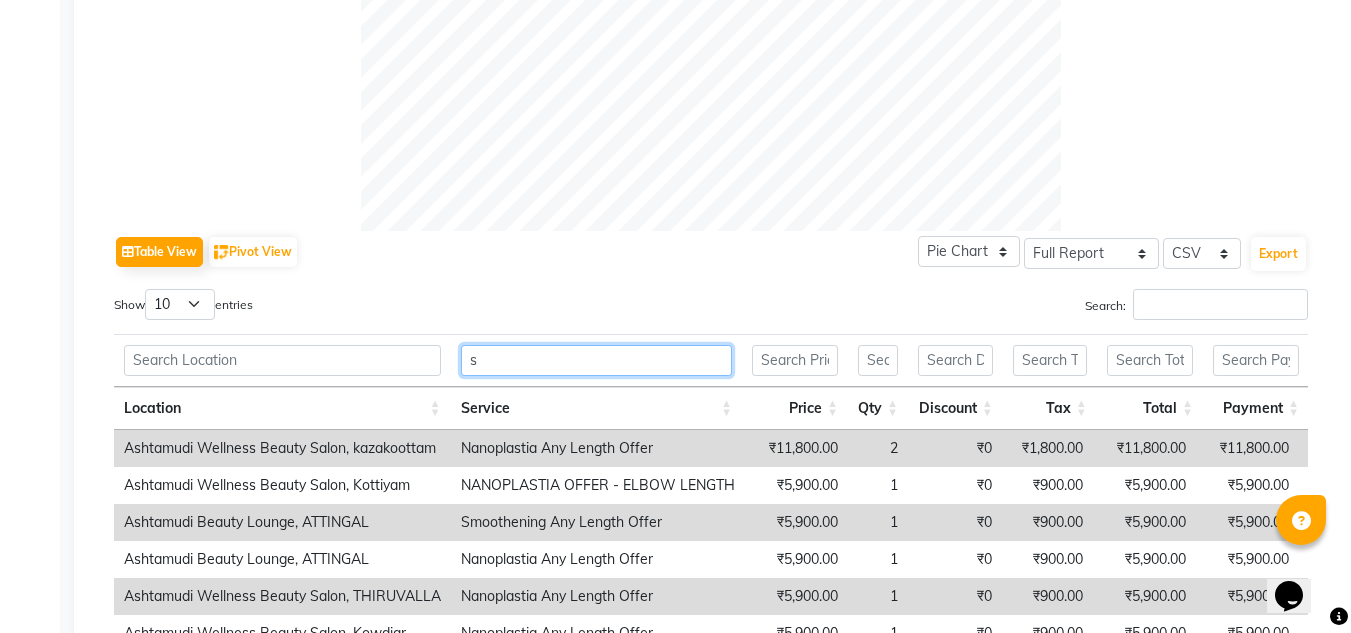 scroll, scrollTop: 900, scrollLeft: 0, axis: vertical 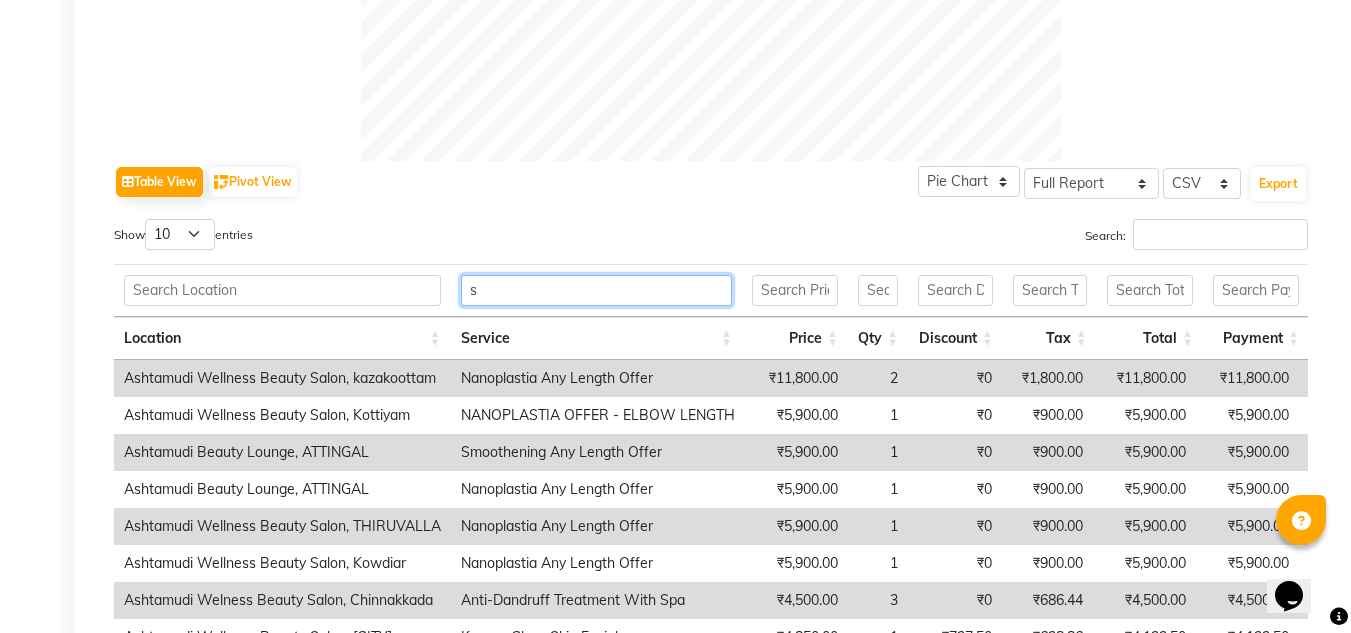 type 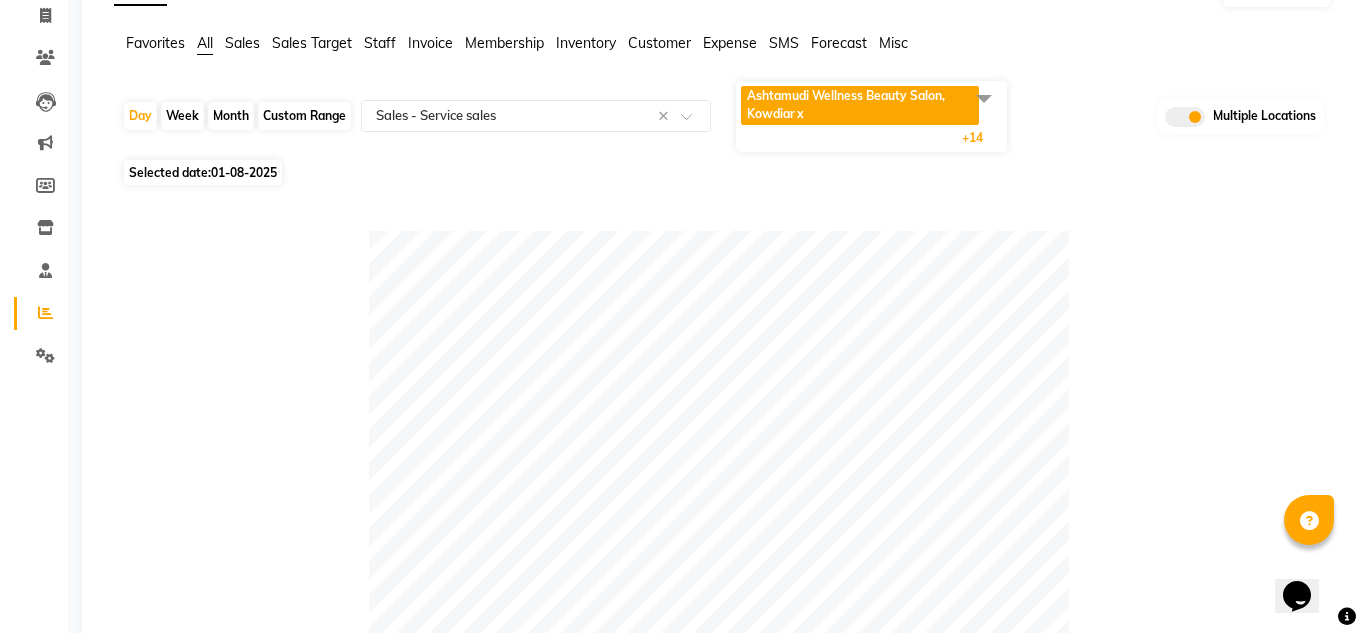 scroll, scrollTop: 0, scrollLeft: 0, axis: both 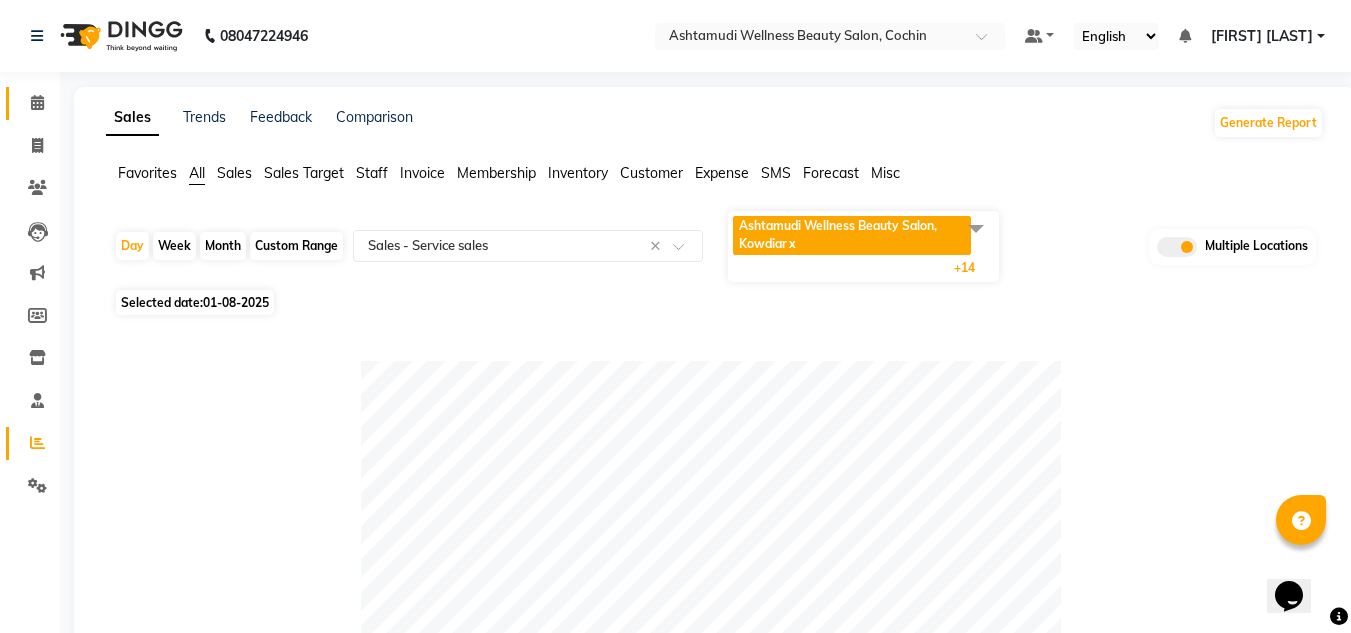 click 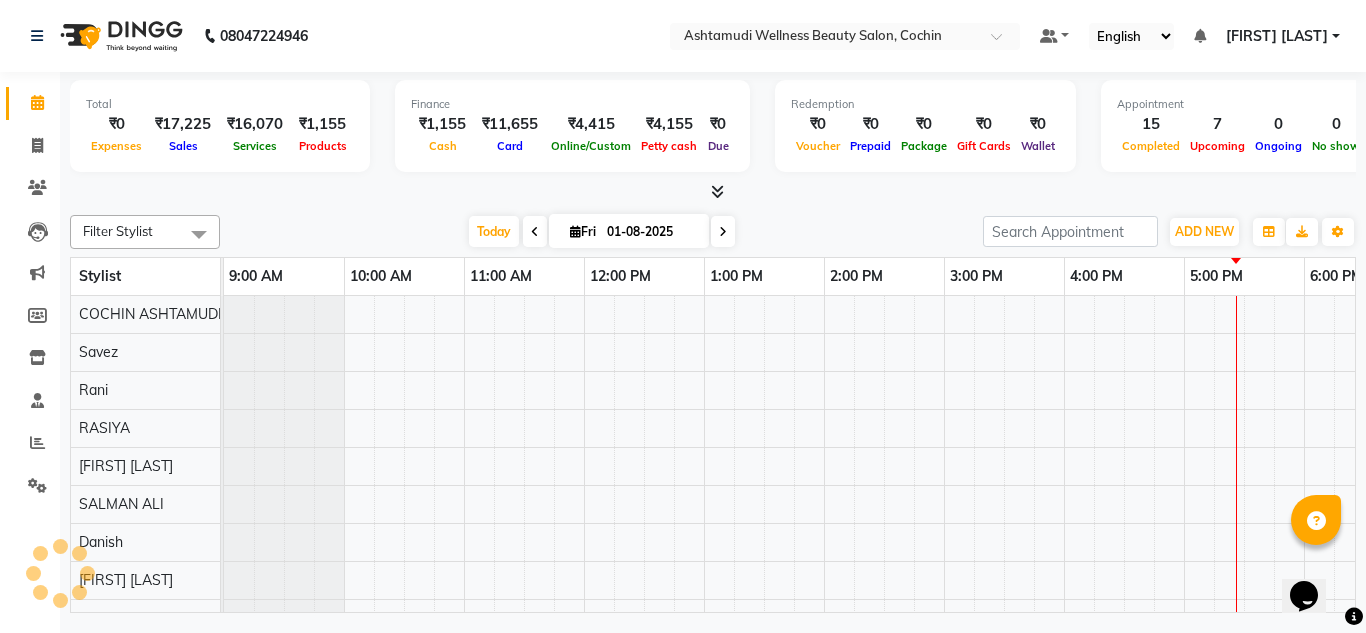 scroll, scrollTop: 0, scrollLeft: 0, axis: both 